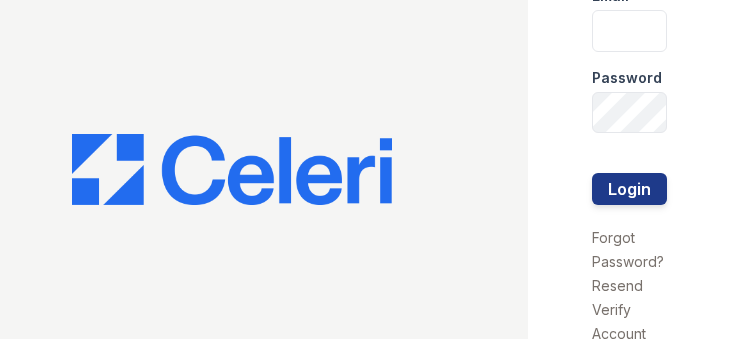 scroll, scrollTop: 0, scrollLeft: 0, axis: both 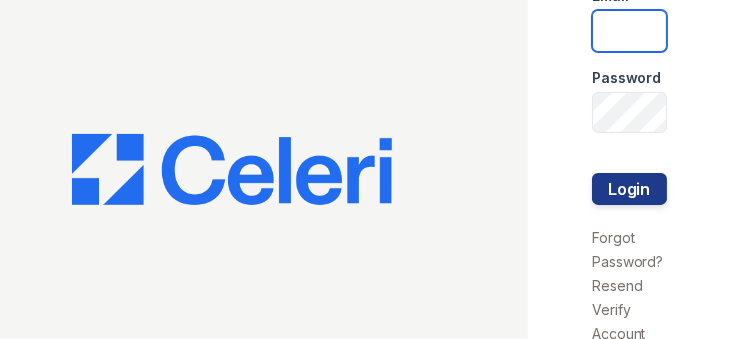 click at bounding box center (629, 31) 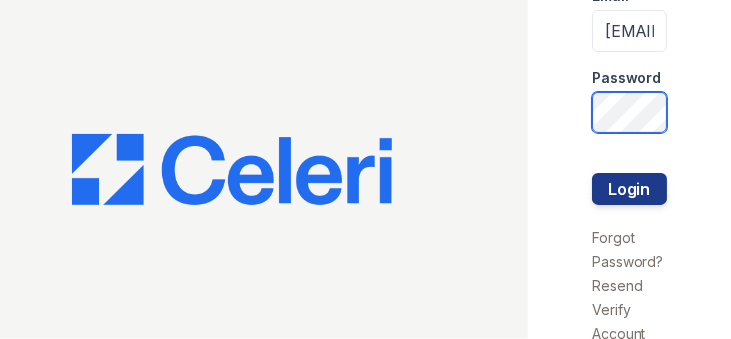 scroll, scrollTop: 0, scrollLeft: 56, axis: horizontal 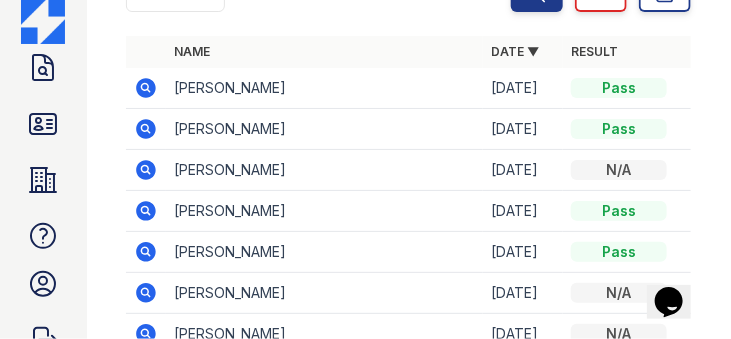 click 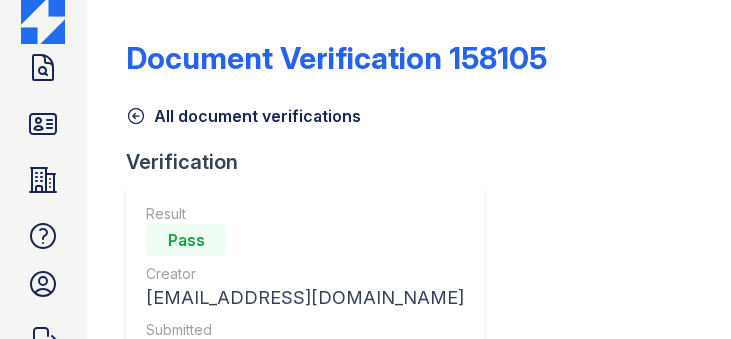 scroll, scrollTop: 0, scrollLeft: 0, axis: both 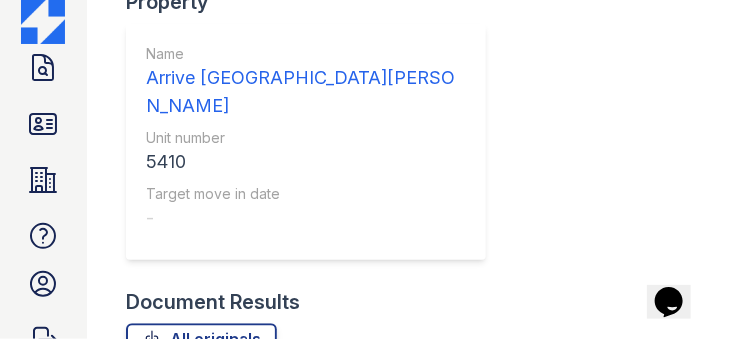 click 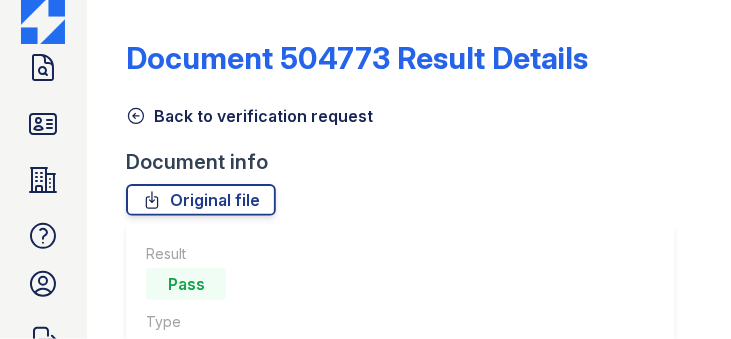 scroll, scrollTop: 0, scrollLeft: 0, axis: both 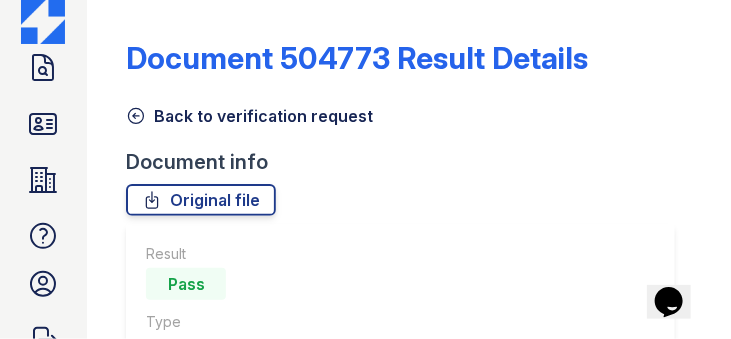 click 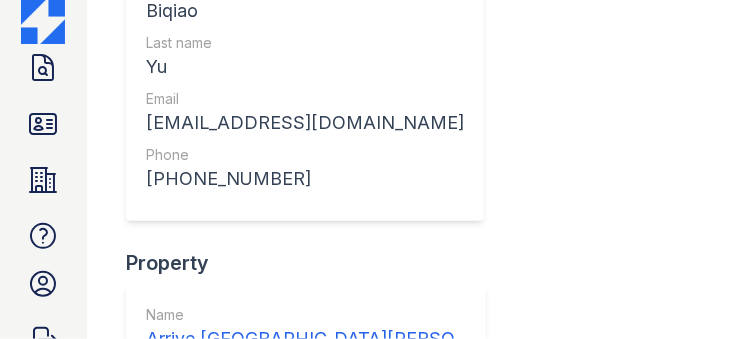 scroll, scrollTop: 832, scrollLeft: 0, axis: vertical 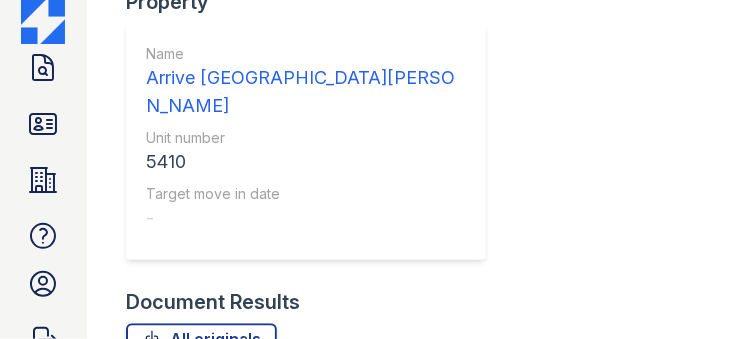 click 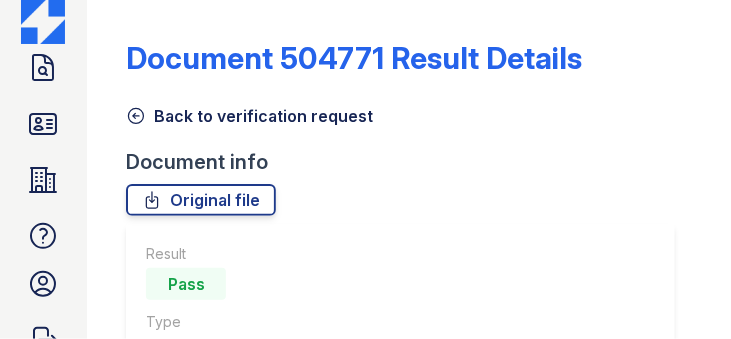 scroll, scrollTop: 0, scrollLeft: 0, axis: both 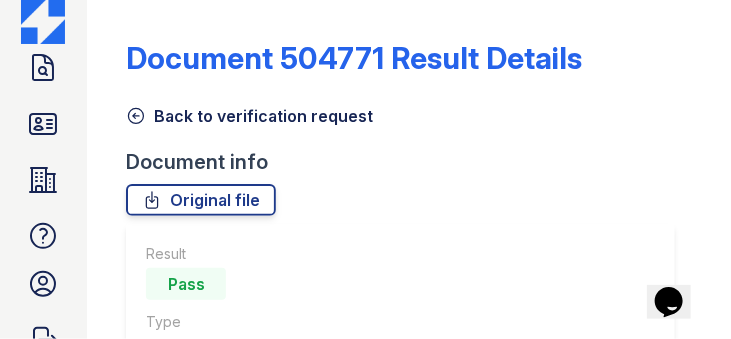 click on "Back to verification request" at bounding box center [249, 116] 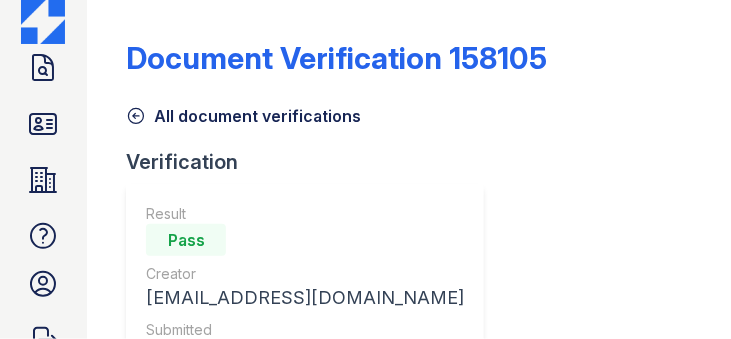 click 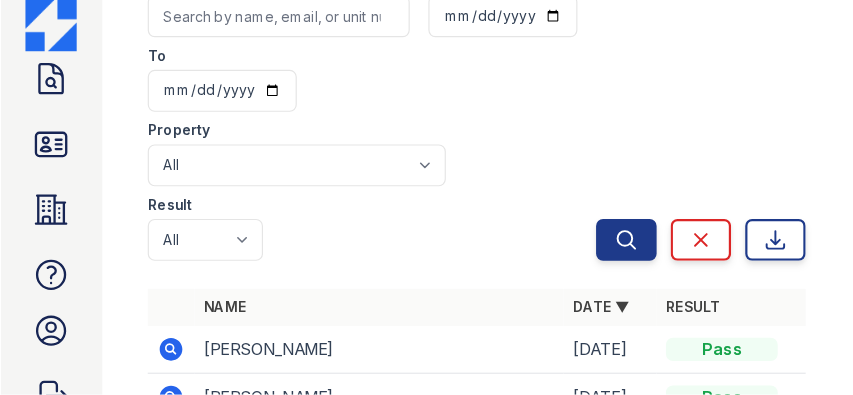 scroll, scrollTop: 228, scrollLeft: 0, axis: vertical 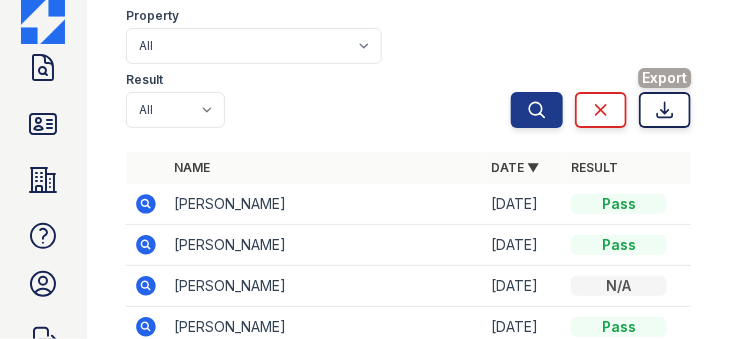 click on "Export" at bounding box center (665, 110) 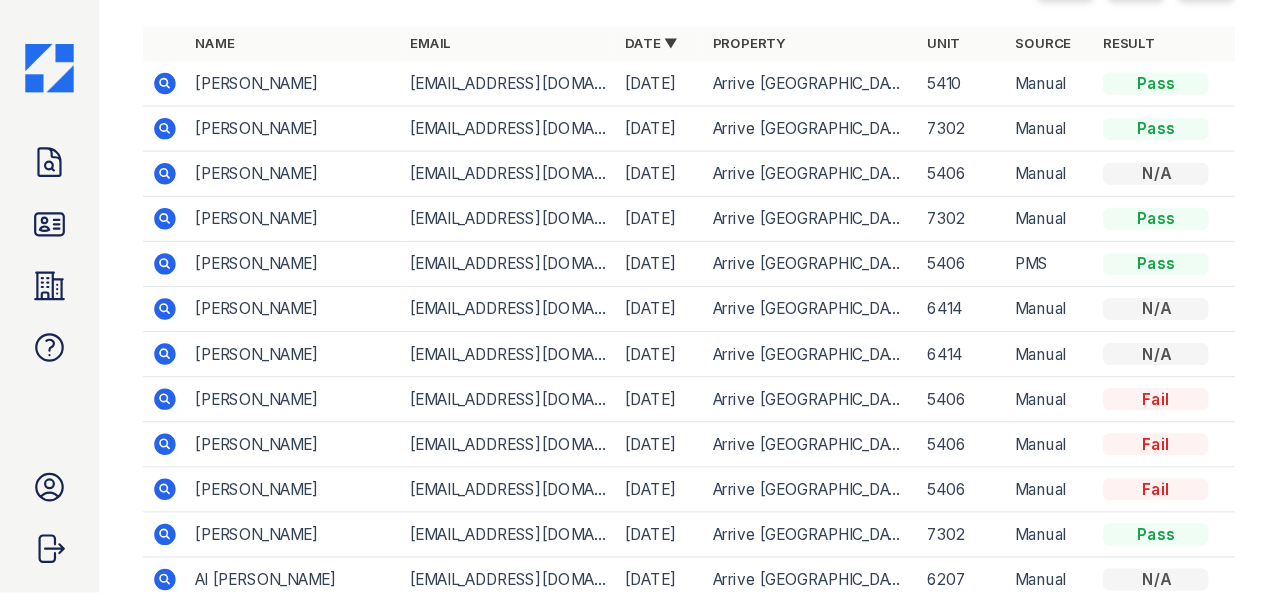 scroll, scrollTop: 228, scrollLeft: 0, axis: vertical 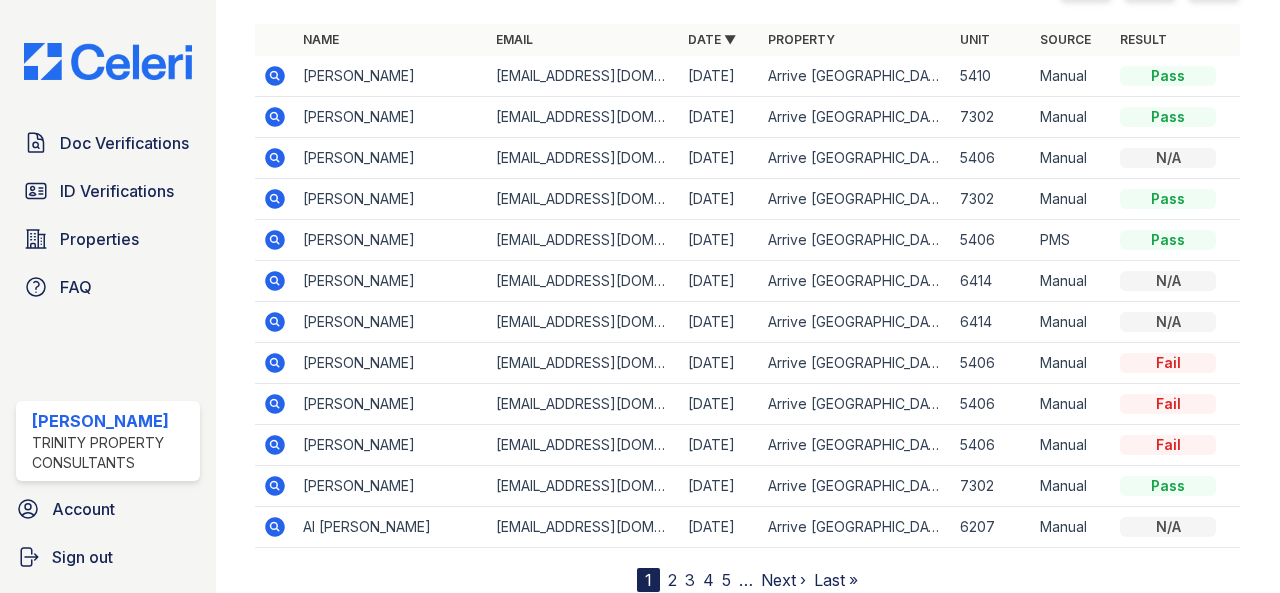 drag, startPoint x: 710, startPoint y: 0, endPoint x: 676, endPoint y: 255, distance: 257.25668 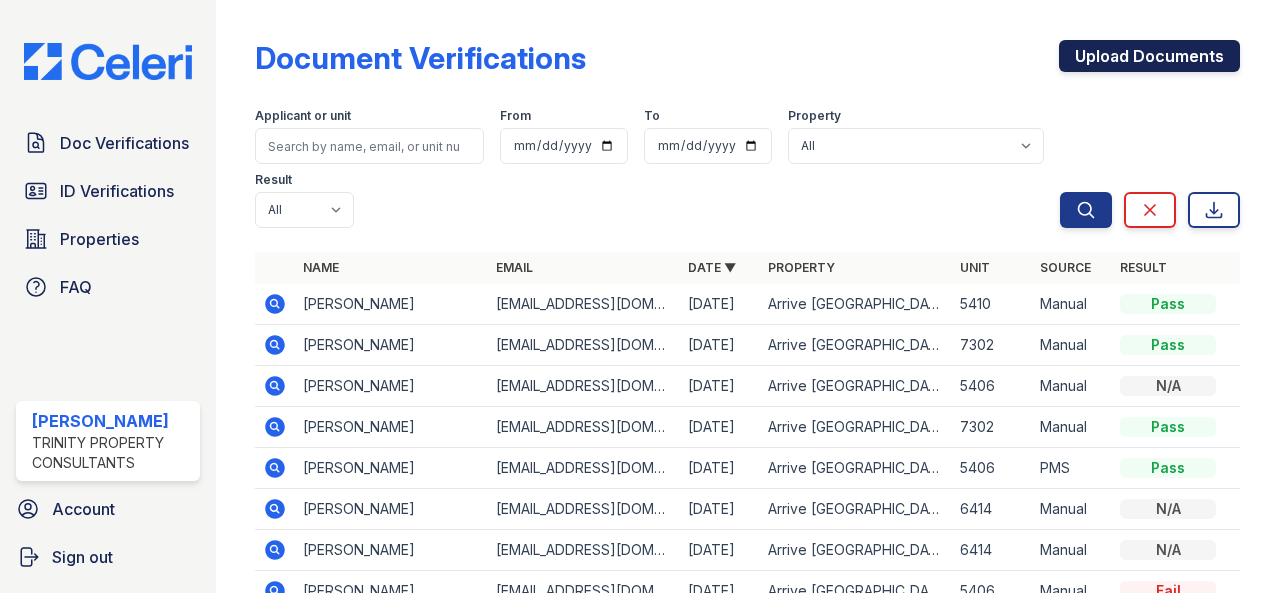 click on "Upload Documents" at bounding box center [1149, 56] 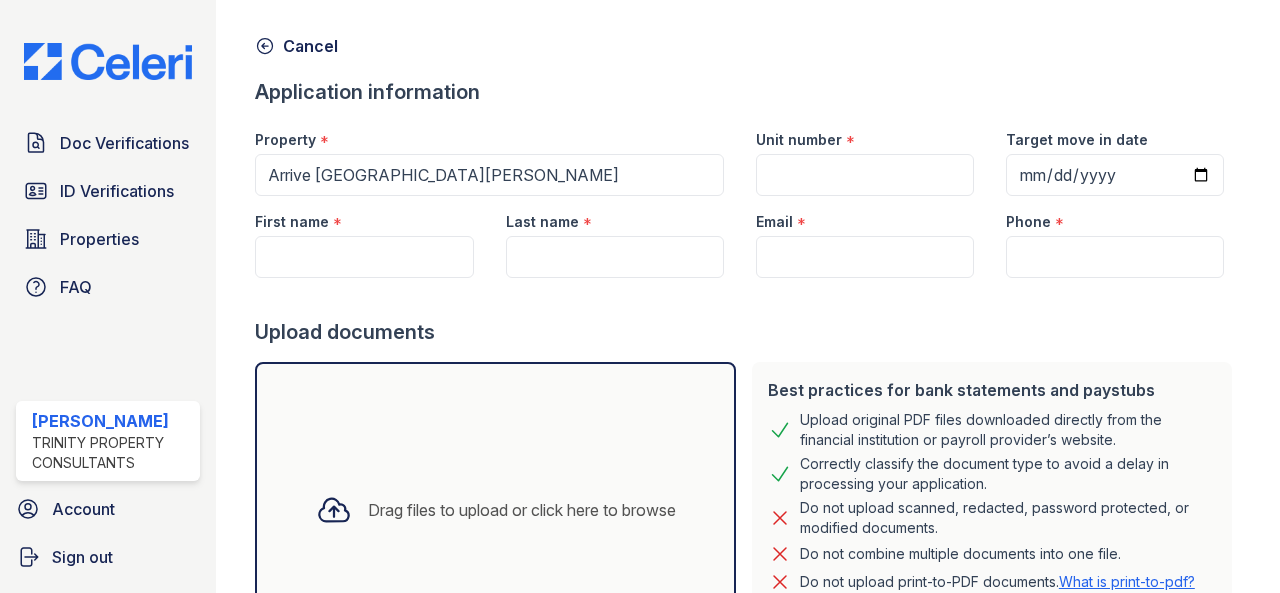 scroll, scrollTop: 100, scrollLeft: 0, axis: vertical 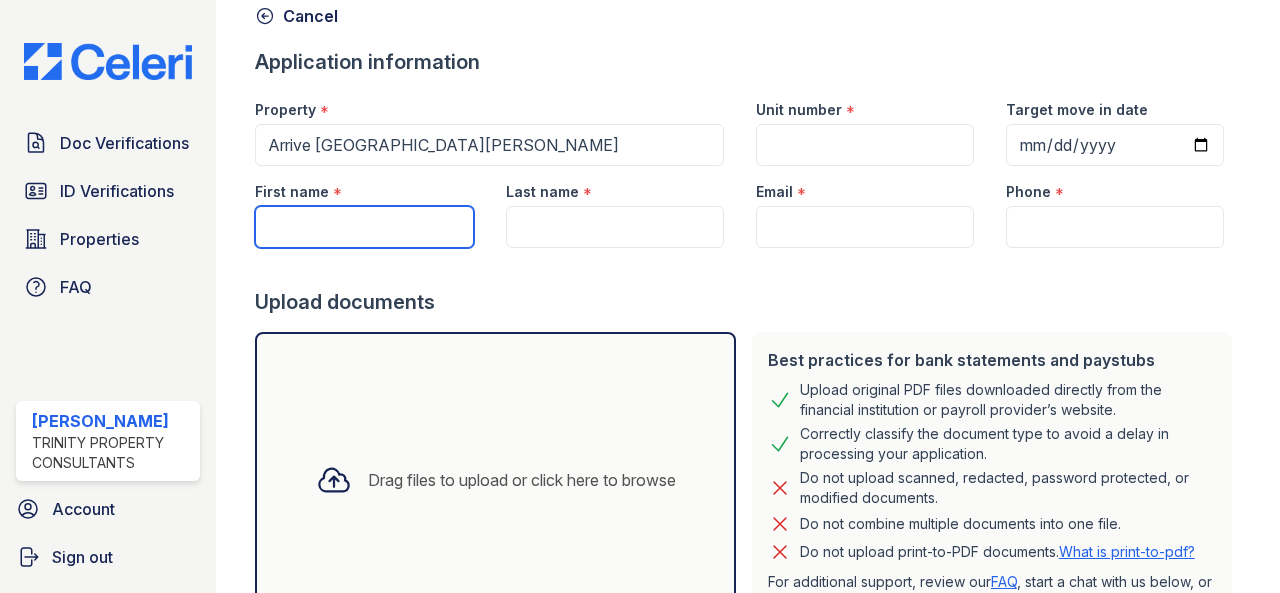 click on "First name" at bounding box center (364, 227) 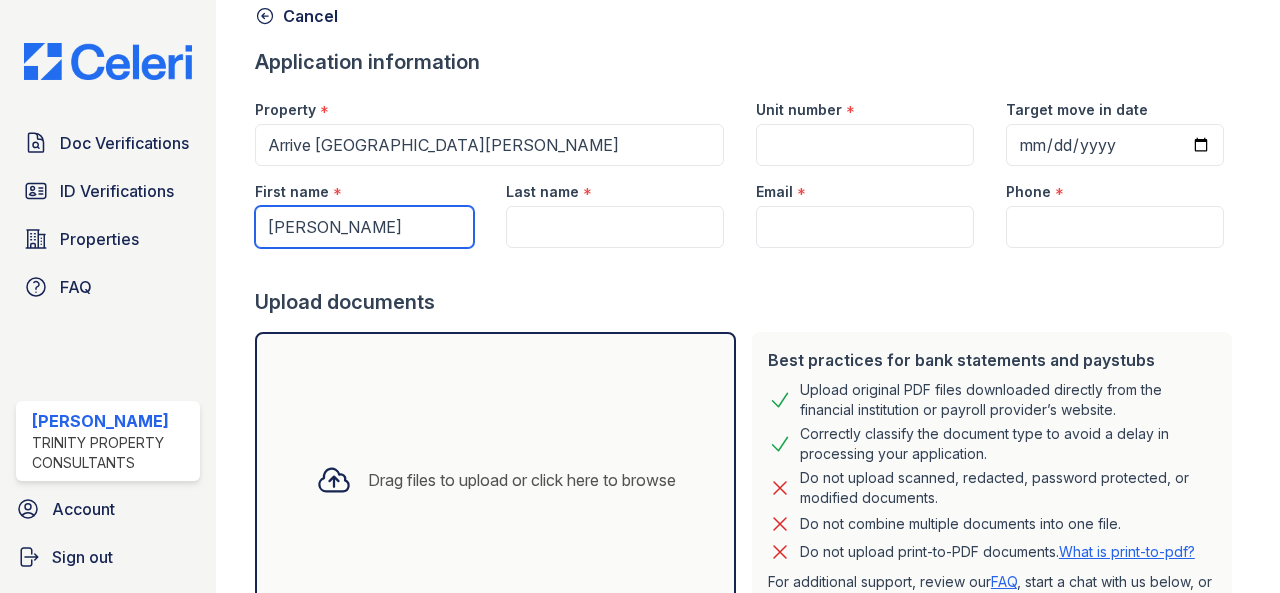 type on "Liu" 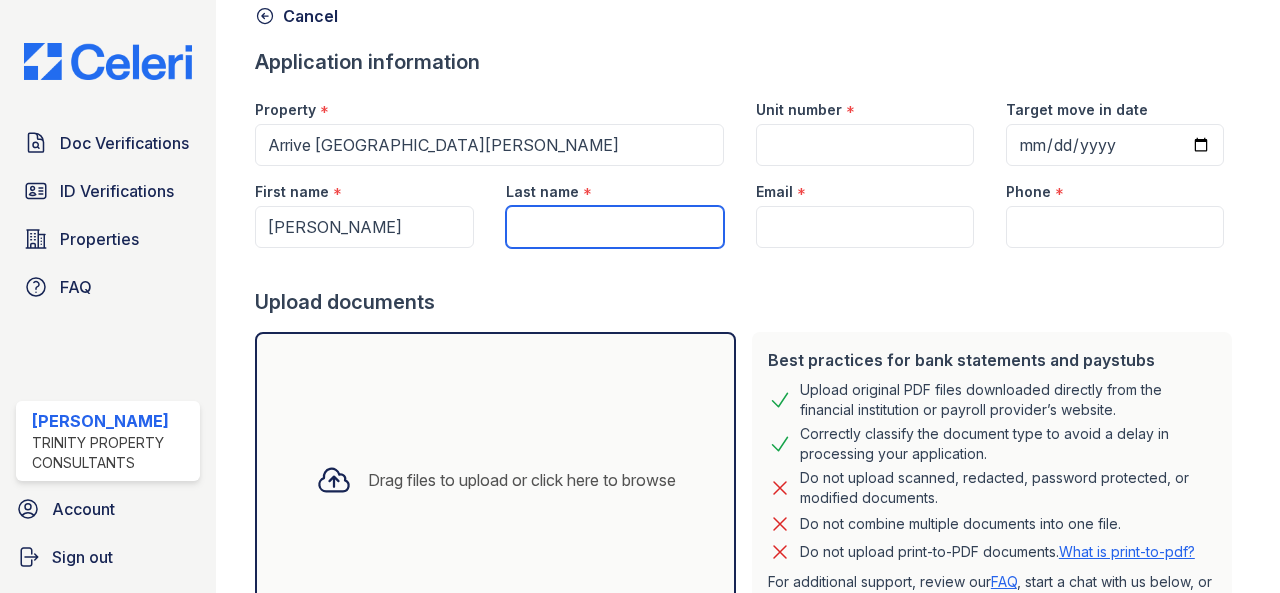 click on "Last name" at bounding box center (615, 227) 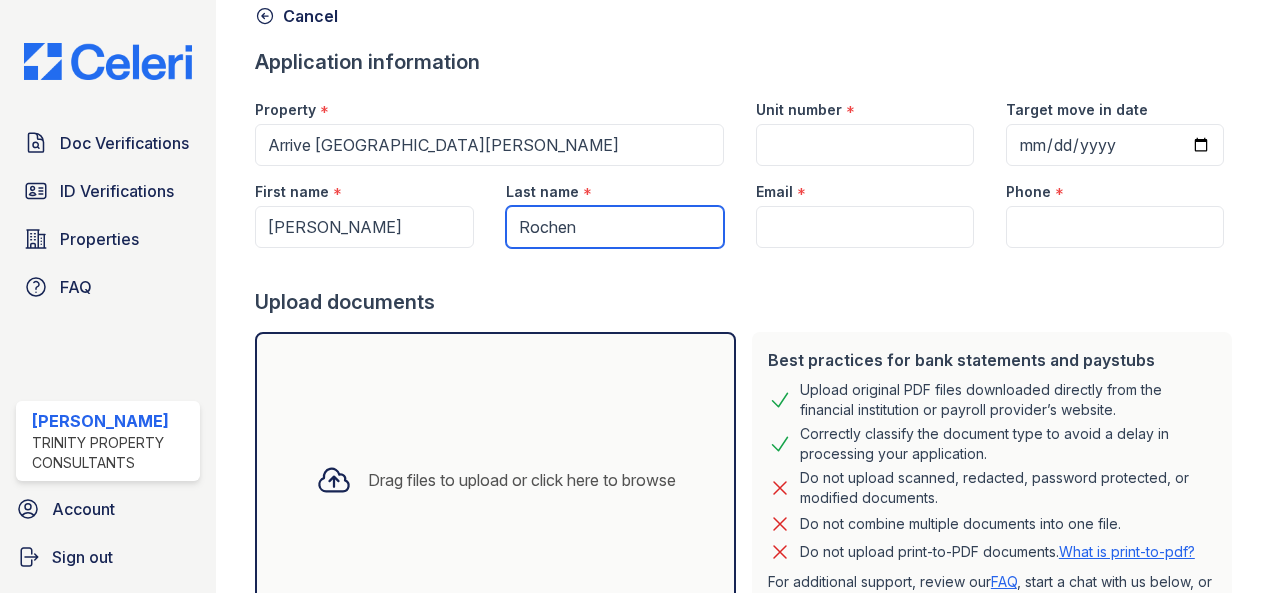 type on "Rochen" 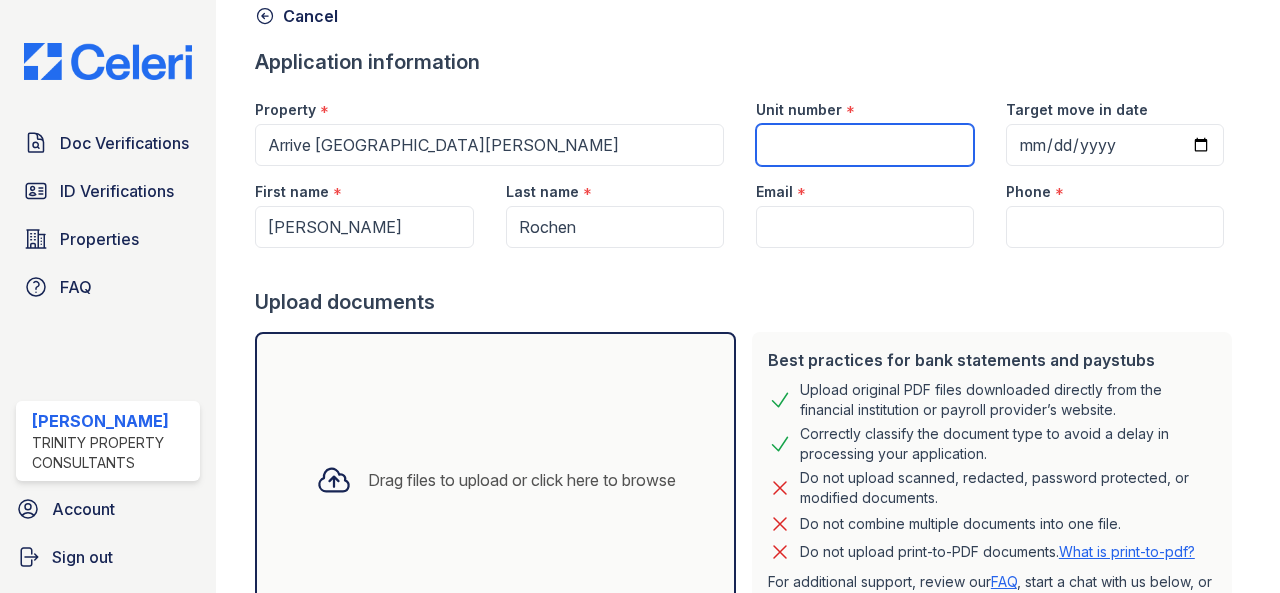 click on "Unit number" at bounding box center [865, 145] 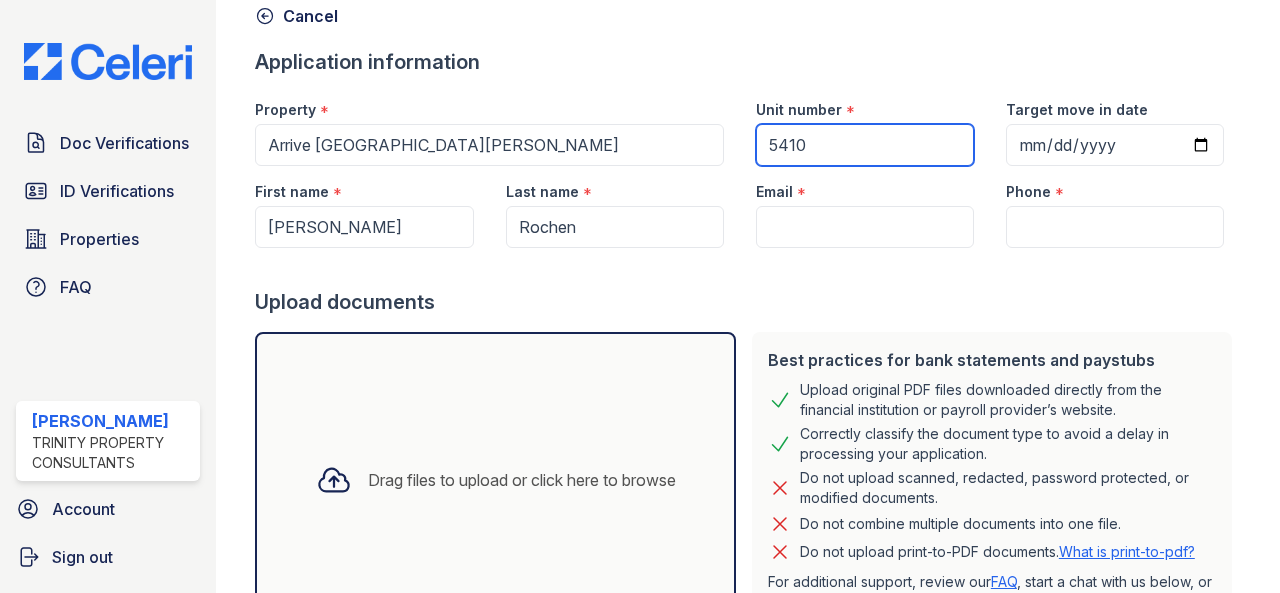 type on "5410" 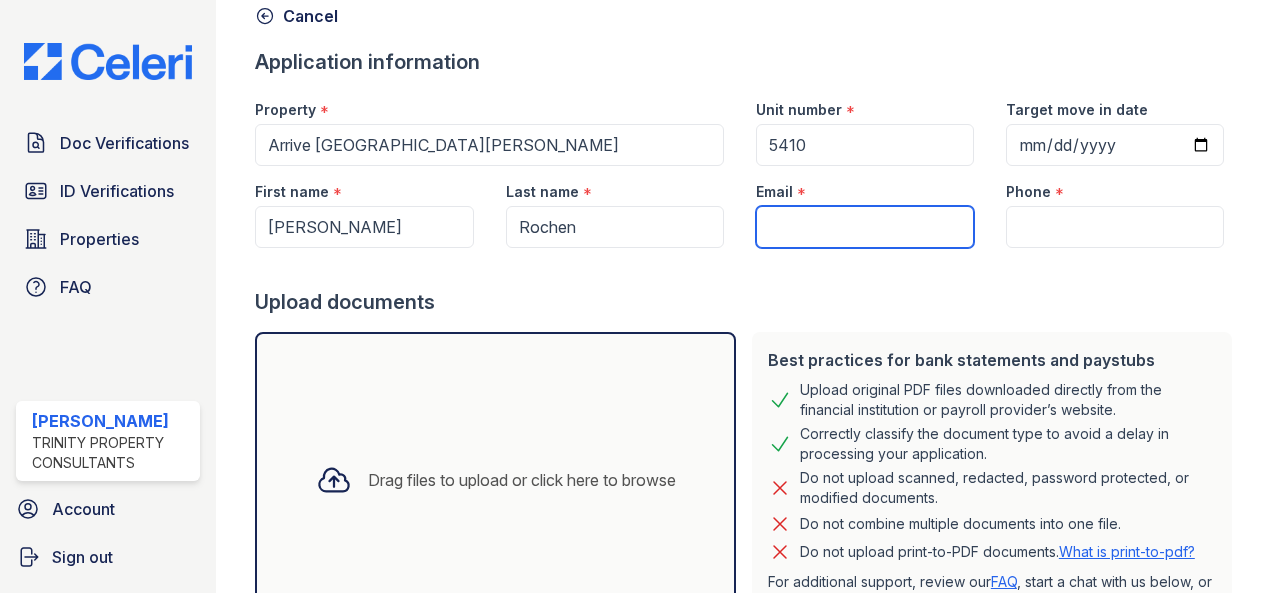 click on "Email" at bounding box center [865, 227] 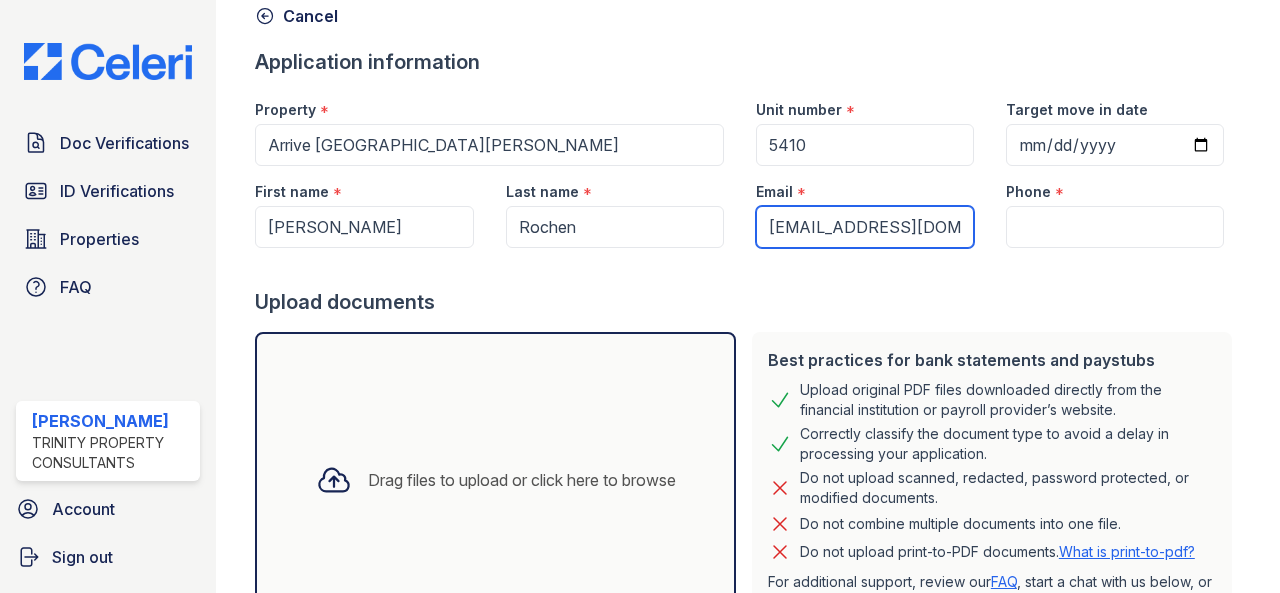 type on "[EMAIL_ADDRESS][DOMAIN_NAME]" 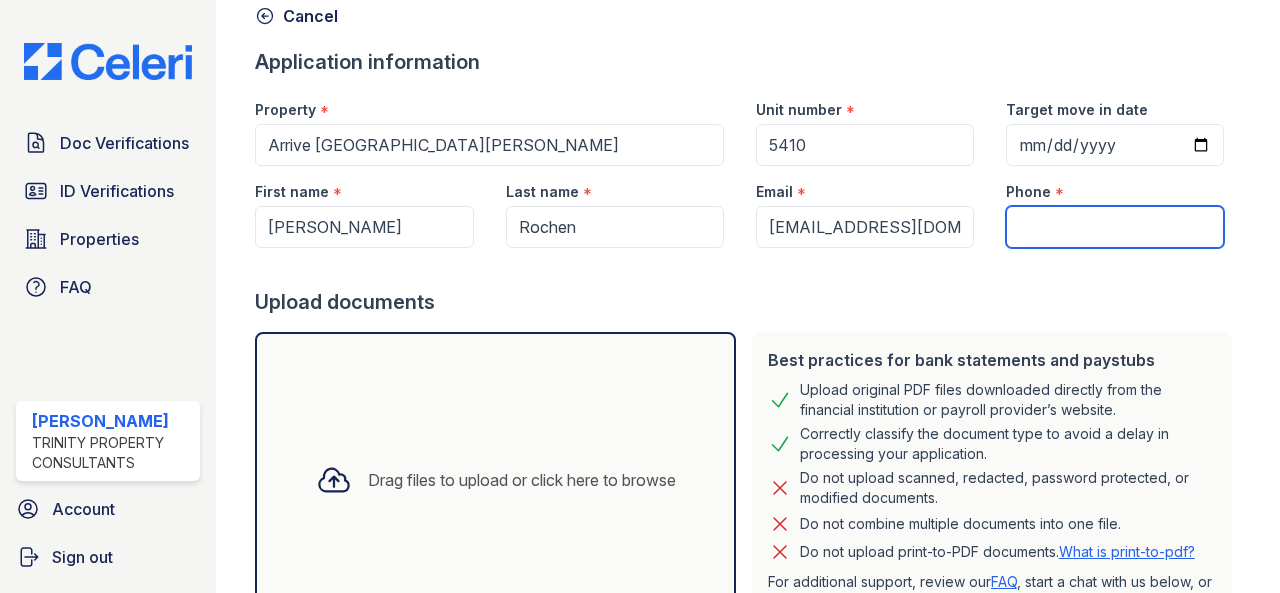 click on "Phone" at bounding box center (1115, 227) 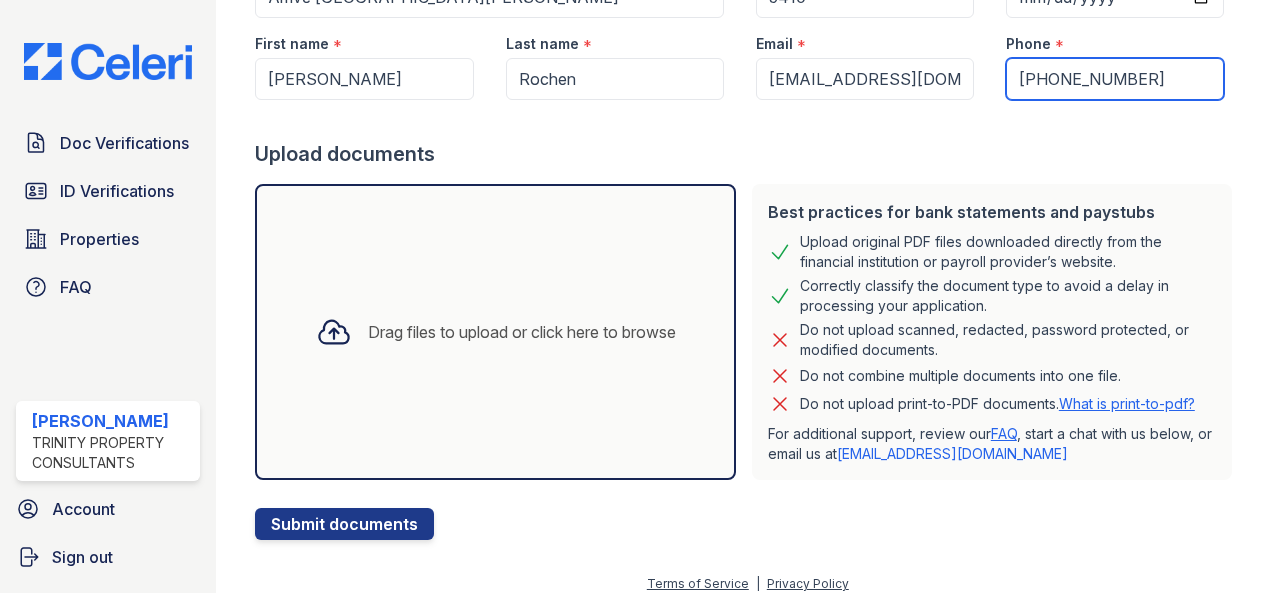scroll, scrollTop: 261, scrollLeft: 0, axis: vertical 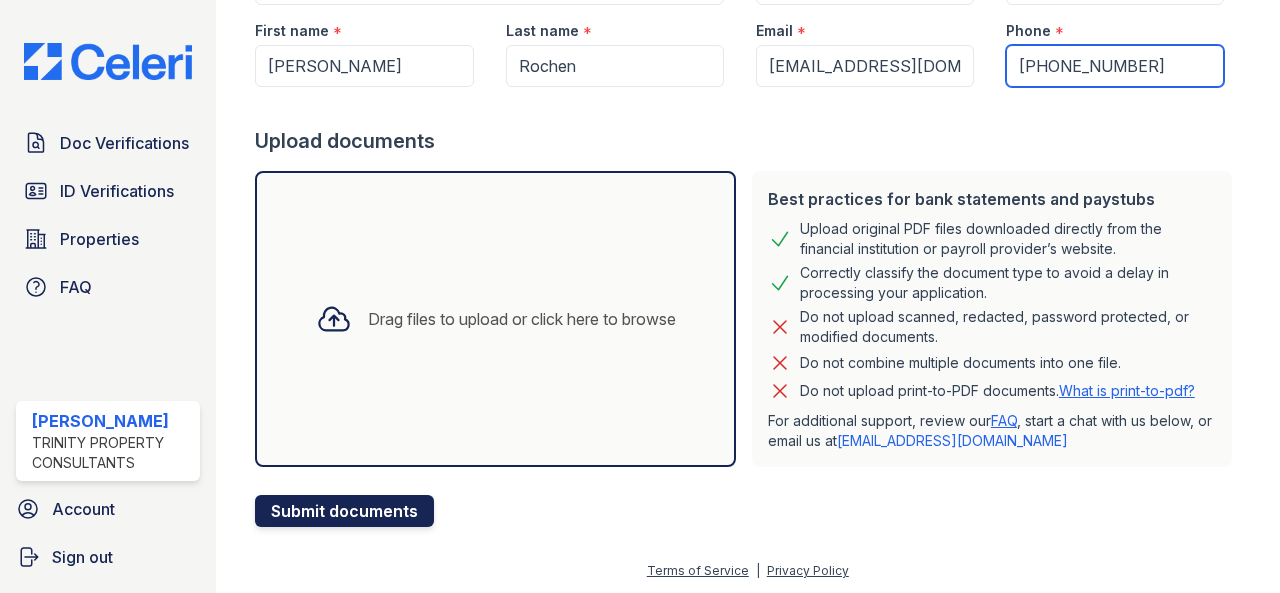 type on "(909) 996-2918" 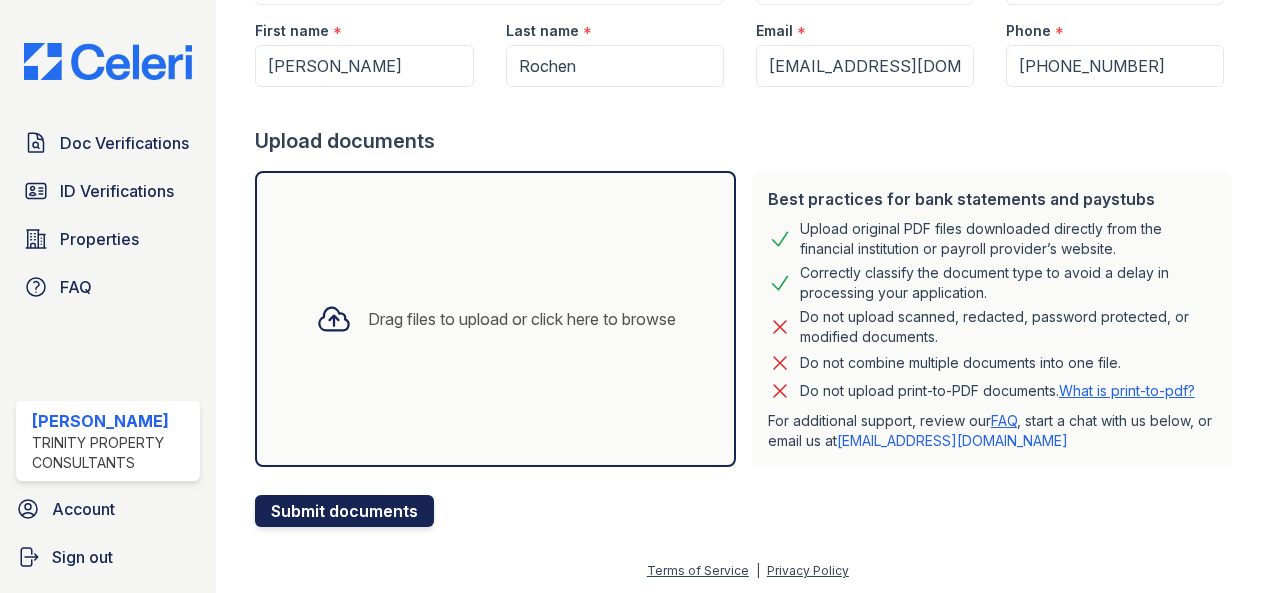 click on "Submit documents" at bounding box center [344, 511] 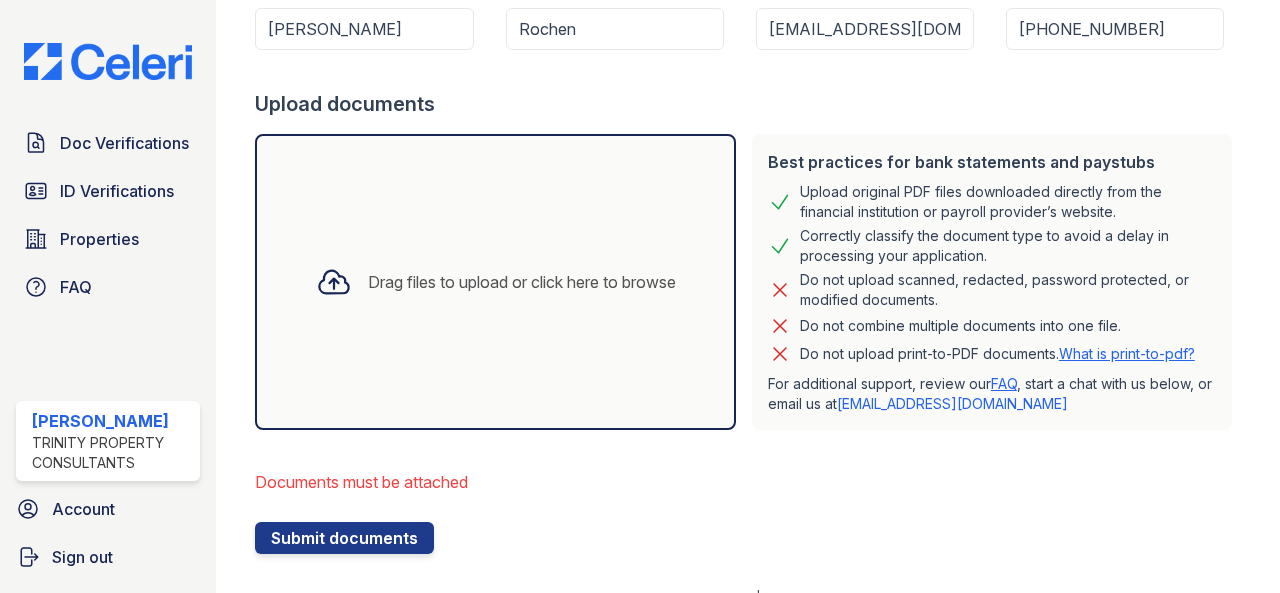 scroll, scrollTop: 381, scrollLeft: 0, axis: vertical 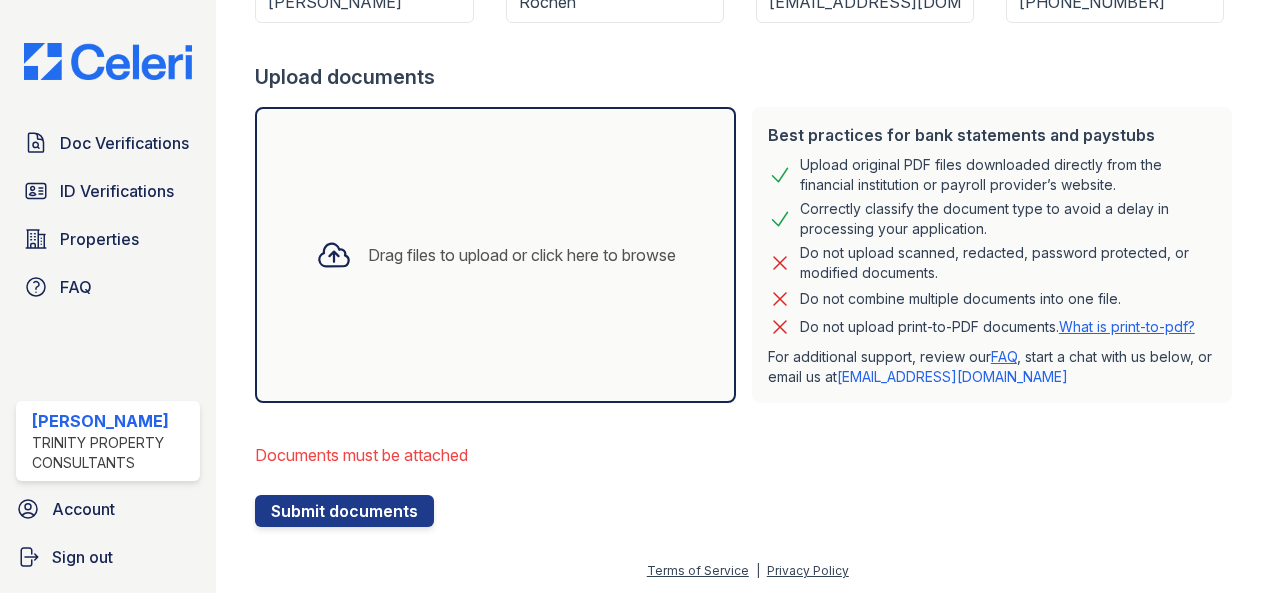 click on "Drag files to upload or click here to browse" at bounding box center [495, 255] 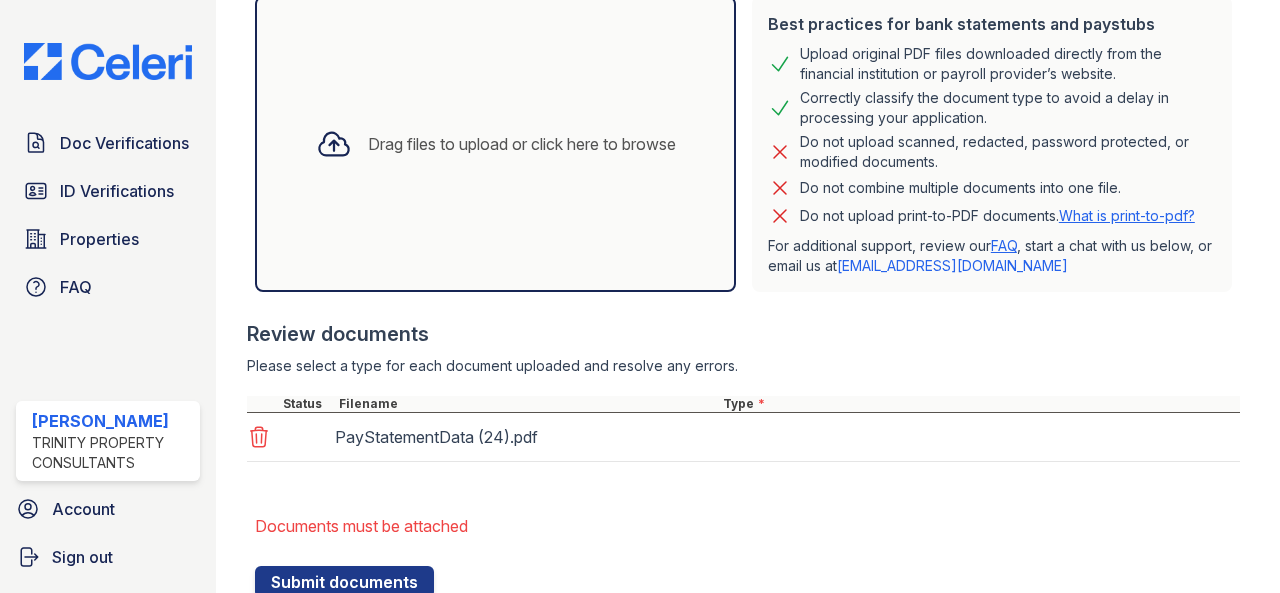 scroll, scrollTop: 562, scrollLeft: 0, axis: vertical 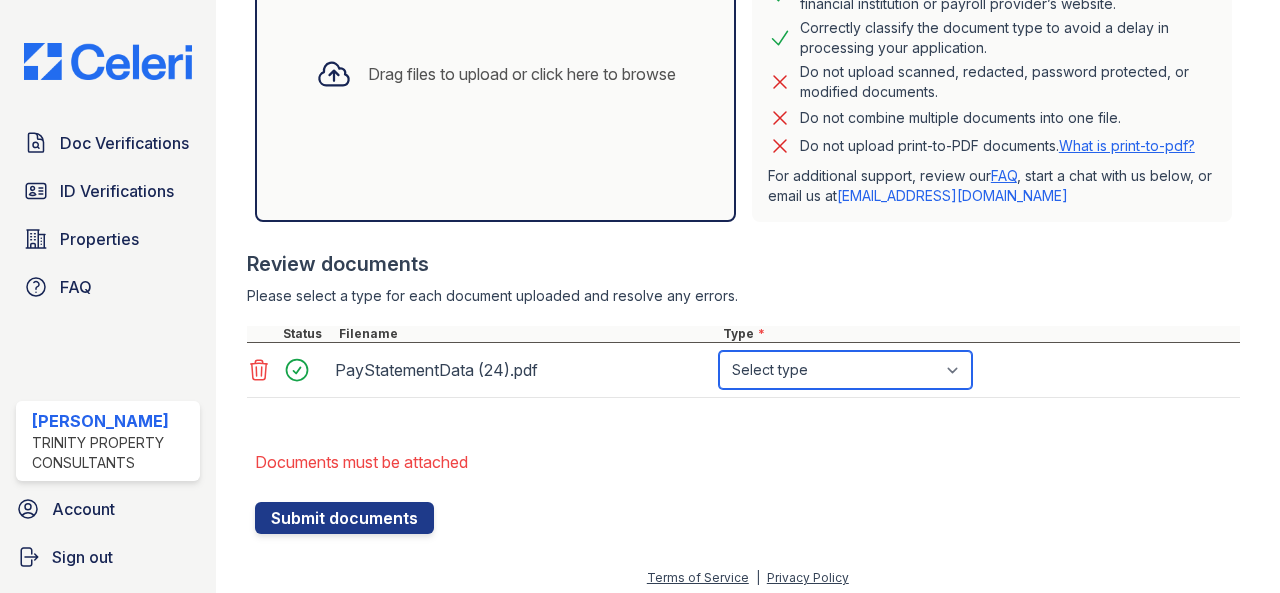 click on "Select type
Paystub
Bank Statement
Offer Letter
Tax Documents
Benefit Award Letter
Investment Account Statement
Other" at bounding box center [845, 370] 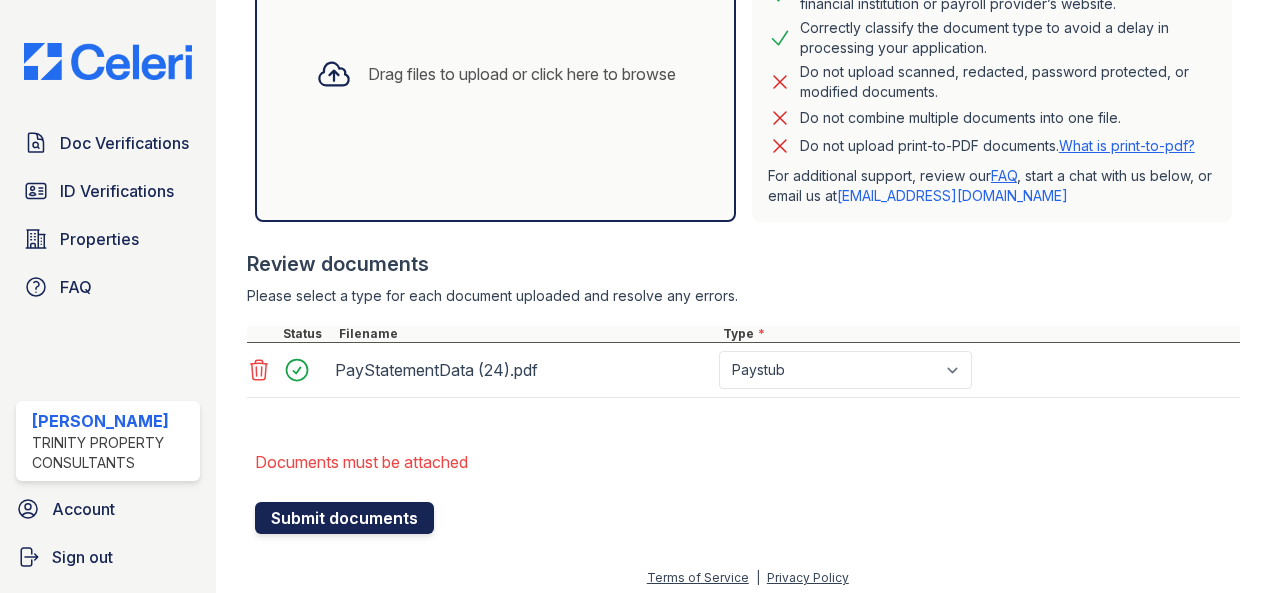 click on "Submit documents" at bounding box center (344, 518) 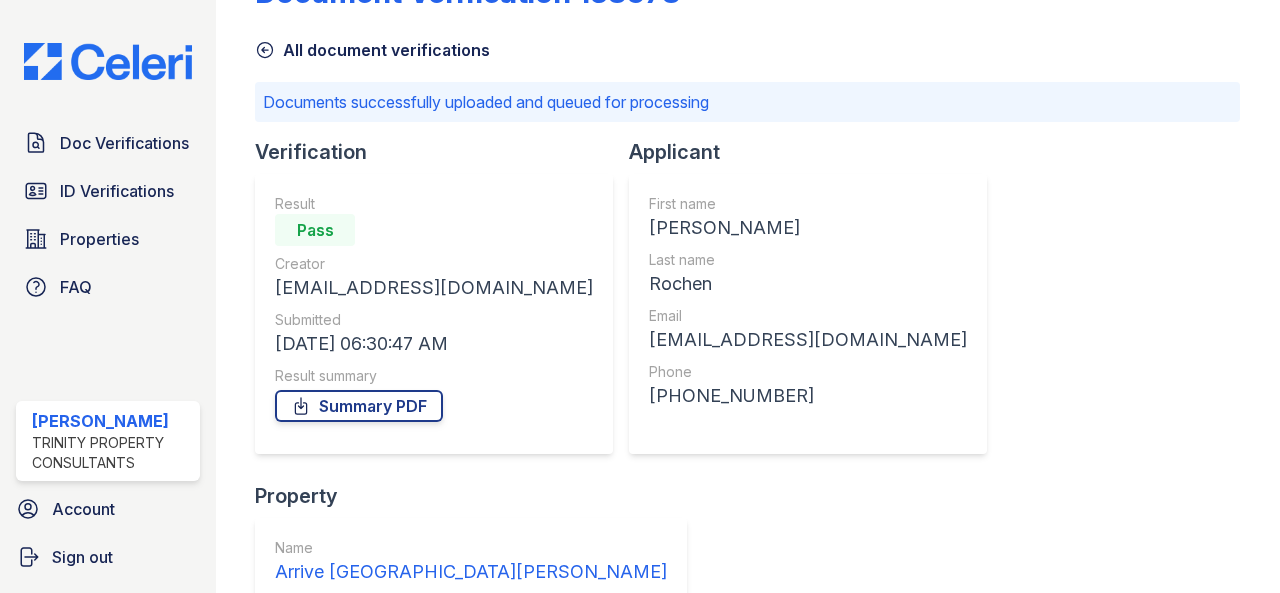 scroll, scrollTop: 0, scrollLeft: 0, axis: both 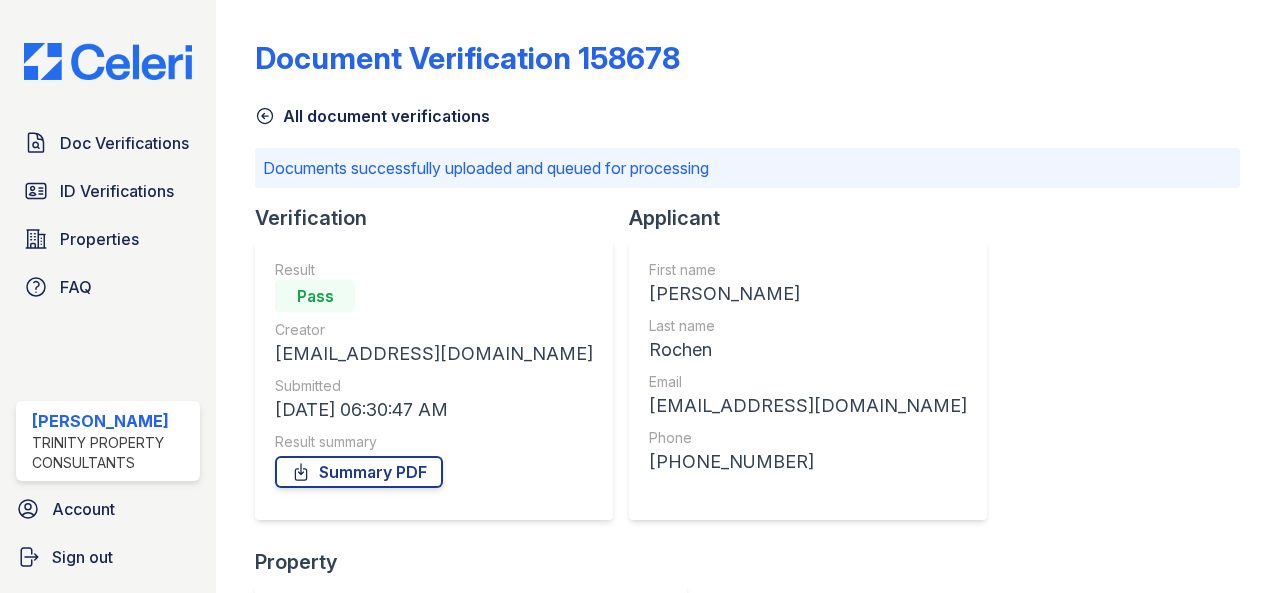 click on "All document verifications" at bounding box center (372, 116) 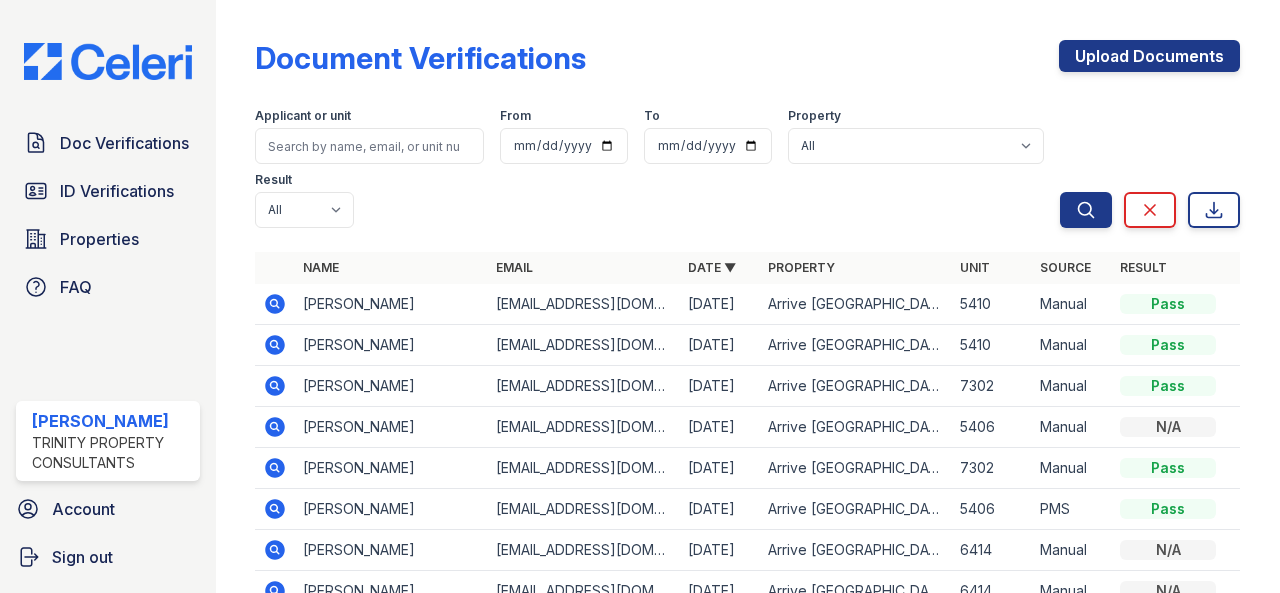 click 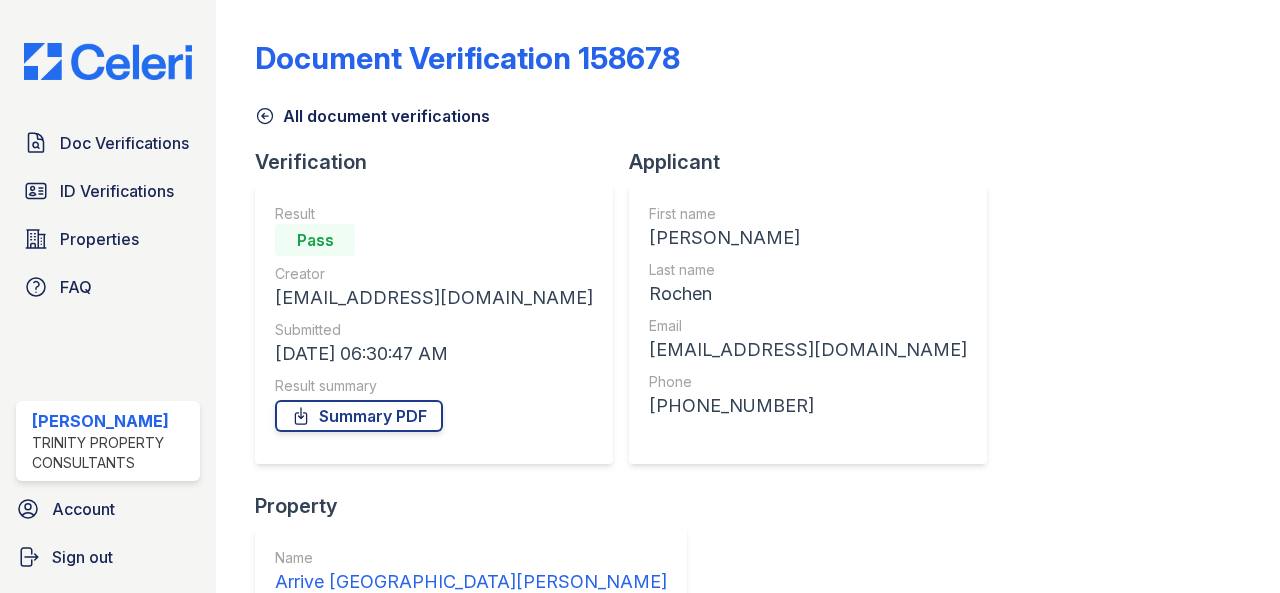 scroll, scrollTop: 0, scrollLeft: 0, axis: both 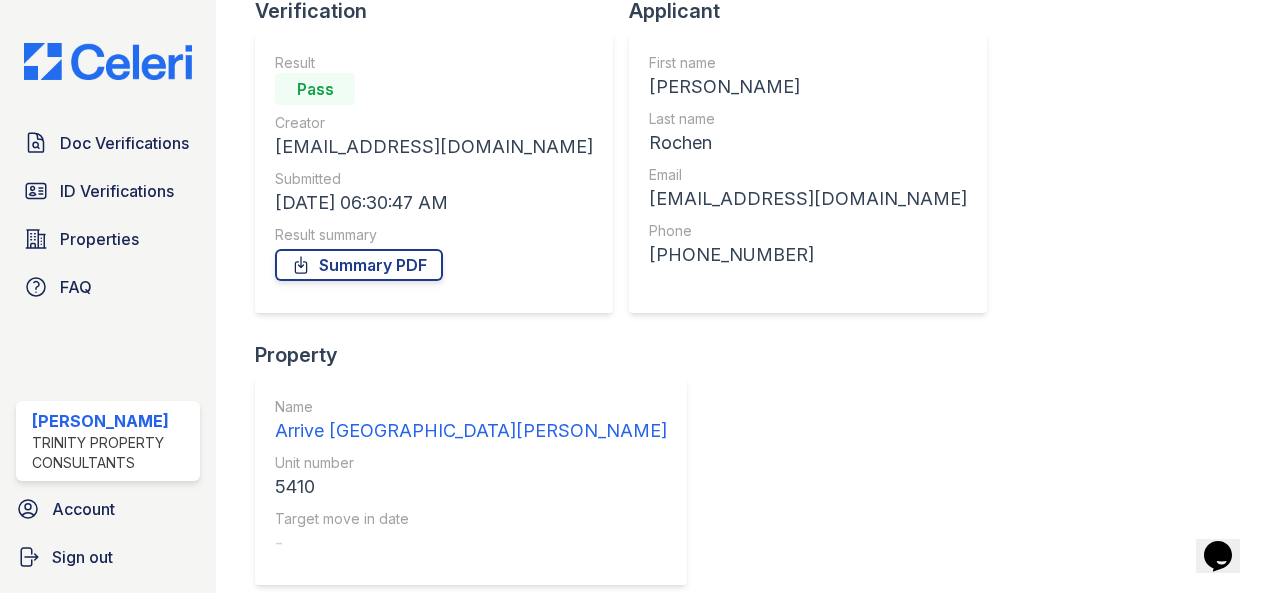 click on "Type" at bounding box center (359, 713) 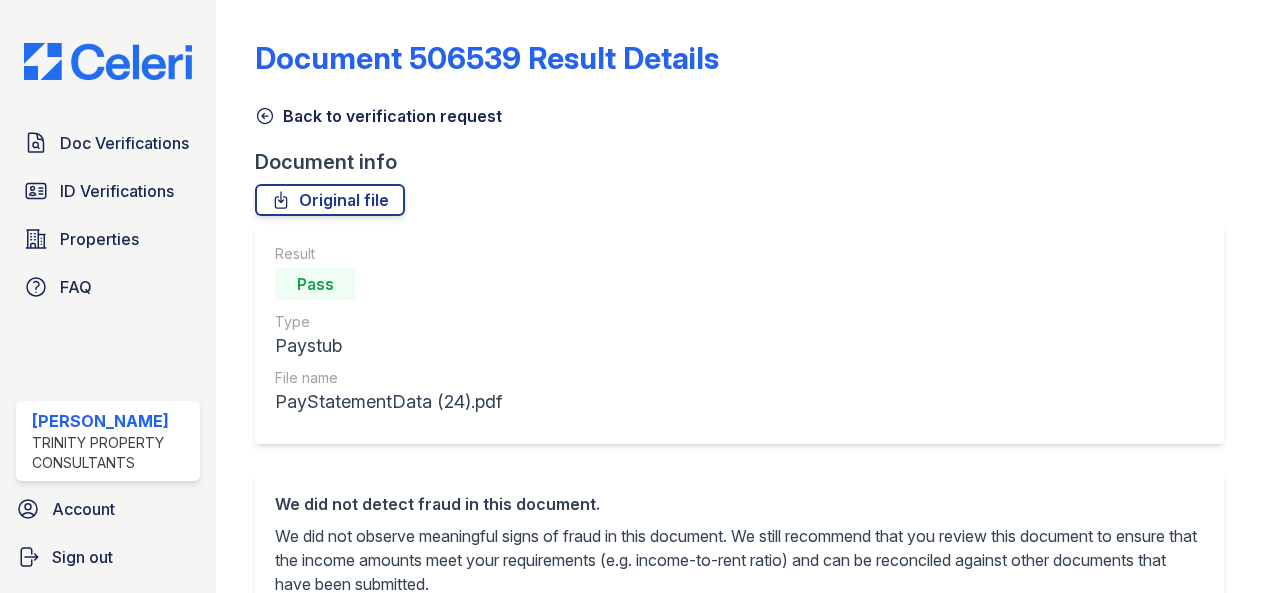 scroll, scrollTop: 0, scrollLeft: 0, axis: both 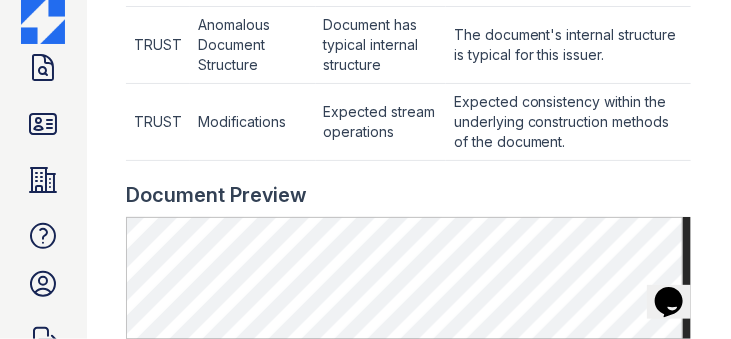 drag, startPoint x: 1251, startPoint y: 1, endPoint x: 417, endPoint y: 234, distance: 865.9359 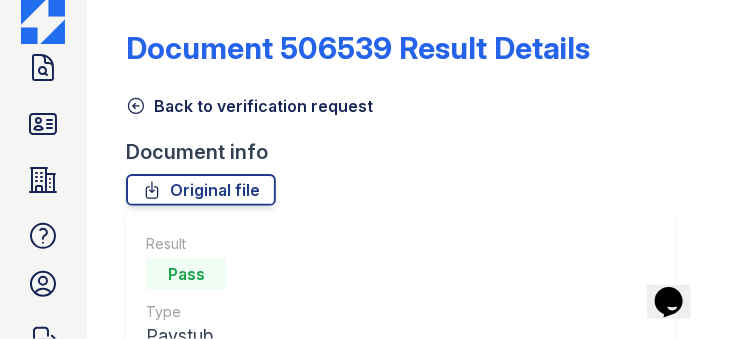 scroll, scrollTop: 0, scrollLeft: 0, axis: both 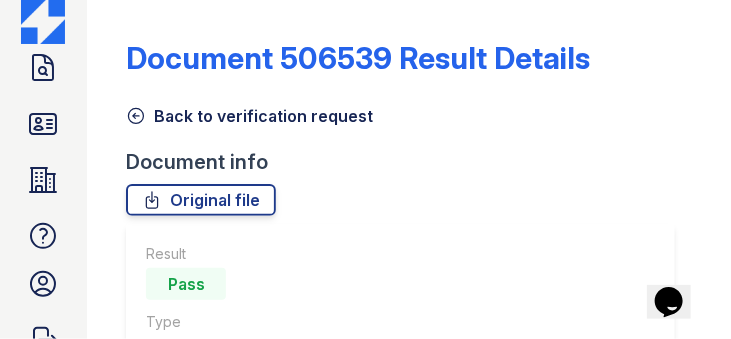 click 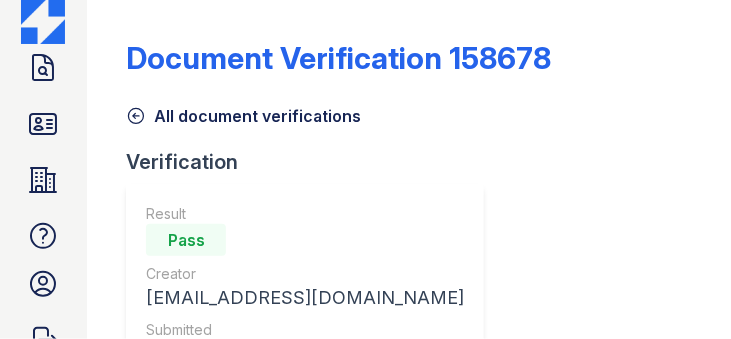 click 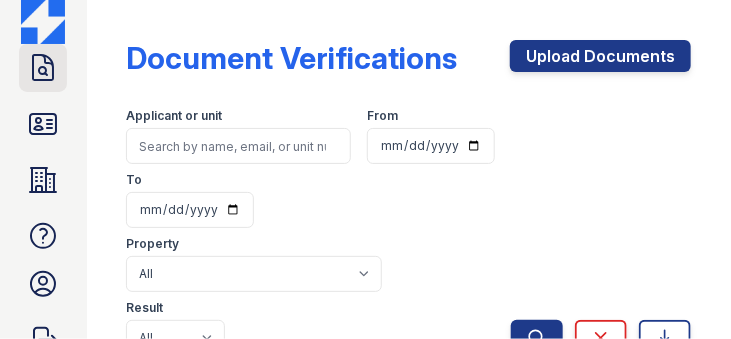 click on "Doc Verifications" at bounding box center (43, 68) 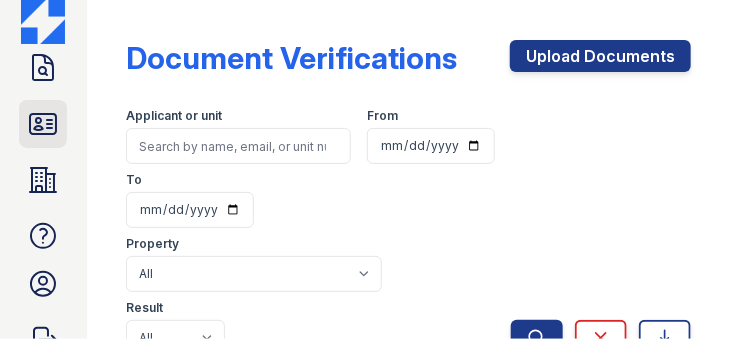 click 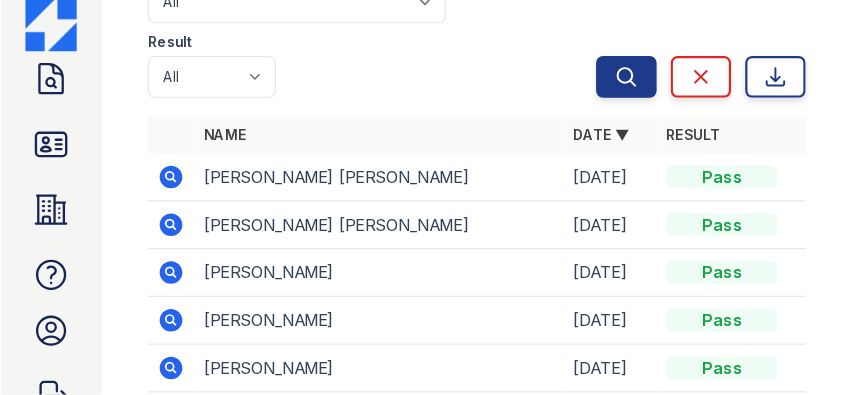 scroll, scrollTop: 323, scrollLeft: 0, axis: vertical 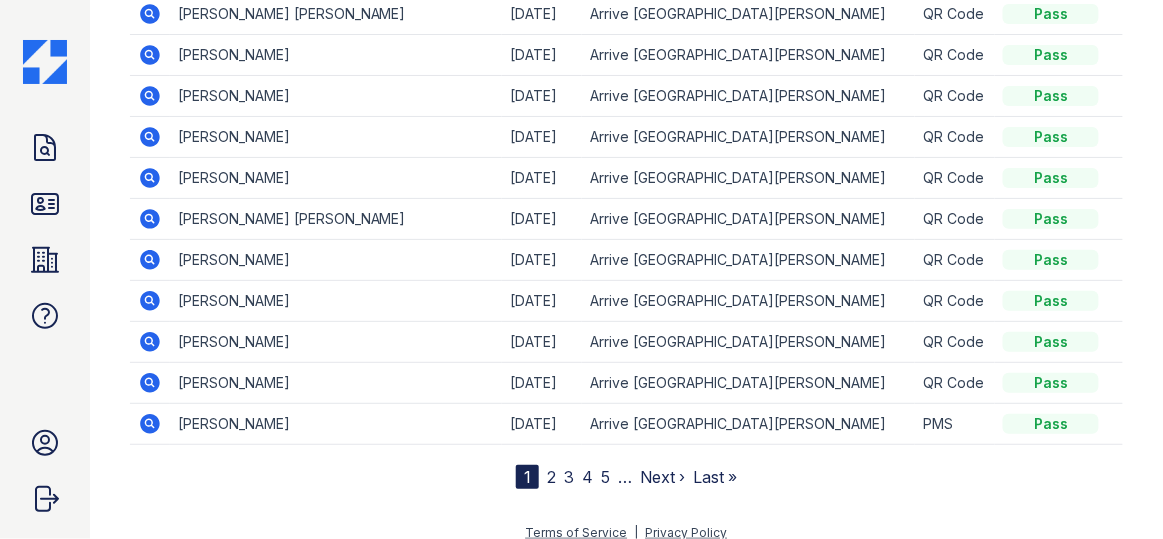 drag, startPoint x: 695, startPoint y: 1, endPoint x: 386, endPoint y: 316, distance: 441.25504 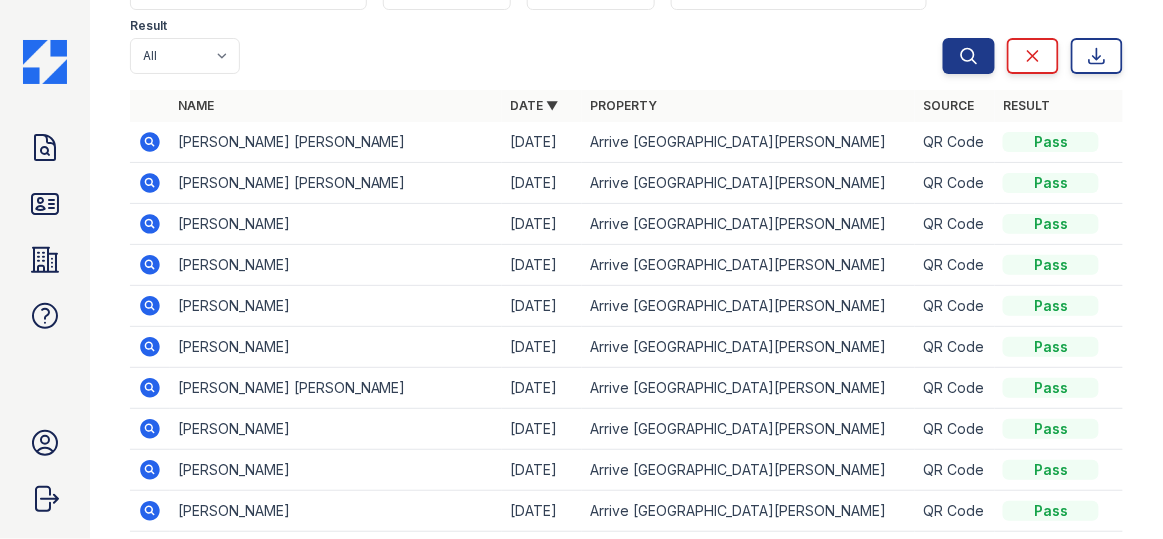 scroll, scrollTop: 141, scrollLeft: 0, axis: vertical 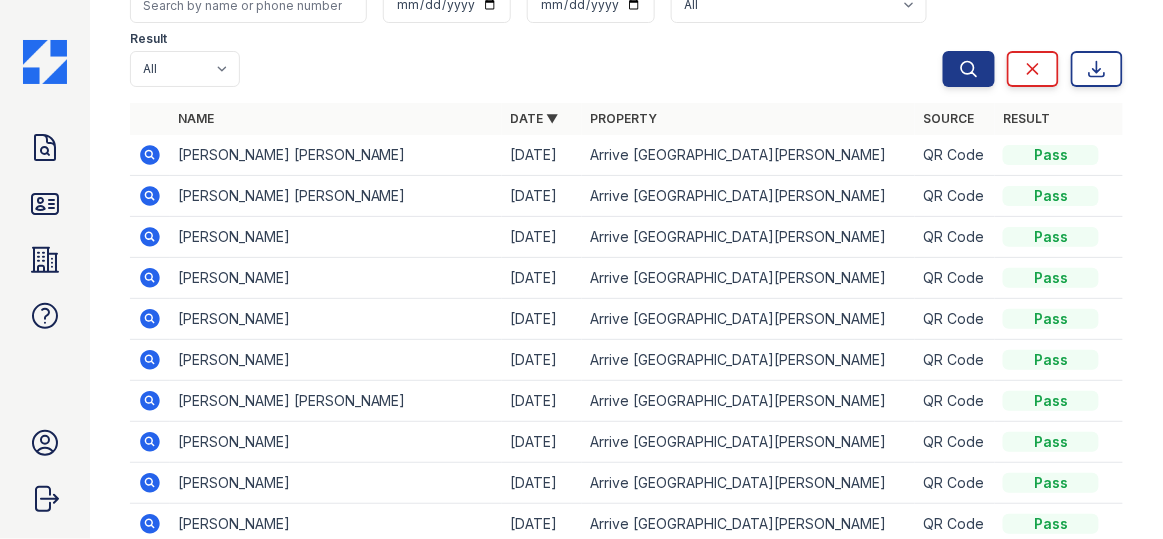 click 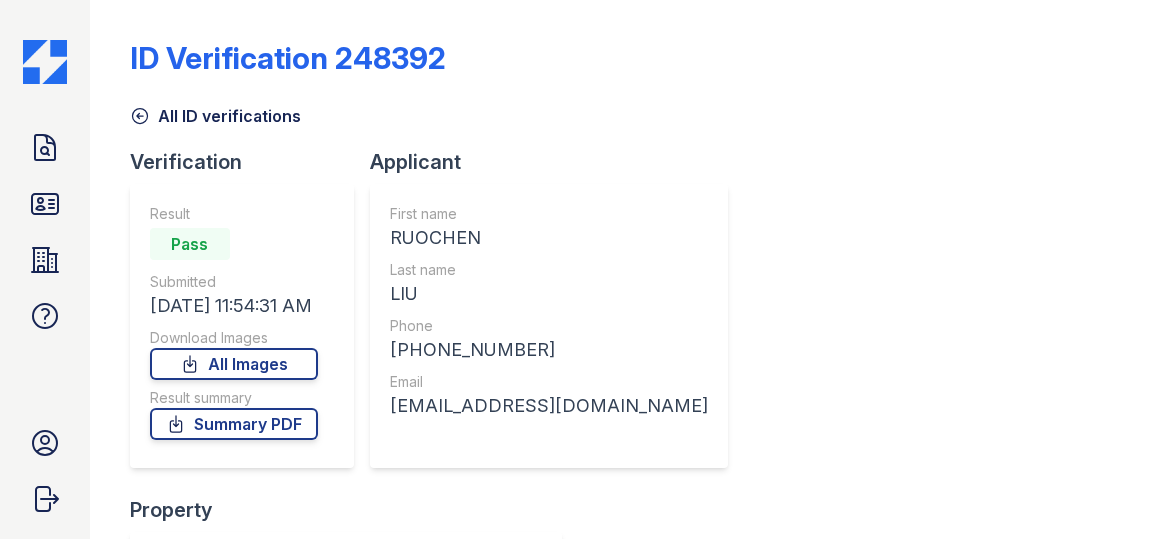 scroll, scrollTop: 0, scrollLeft: 0, axis: both 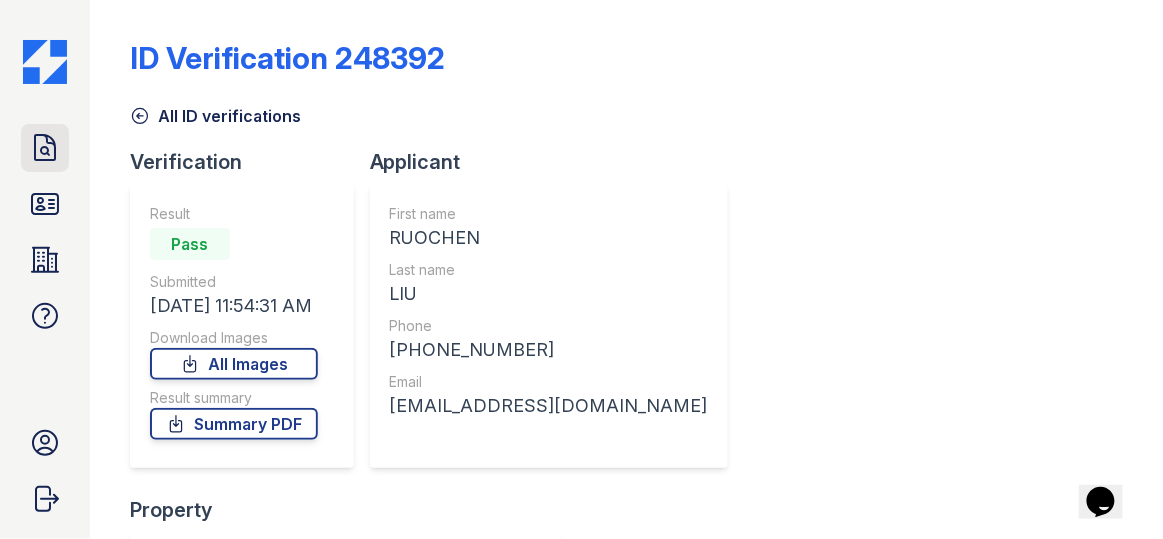 click 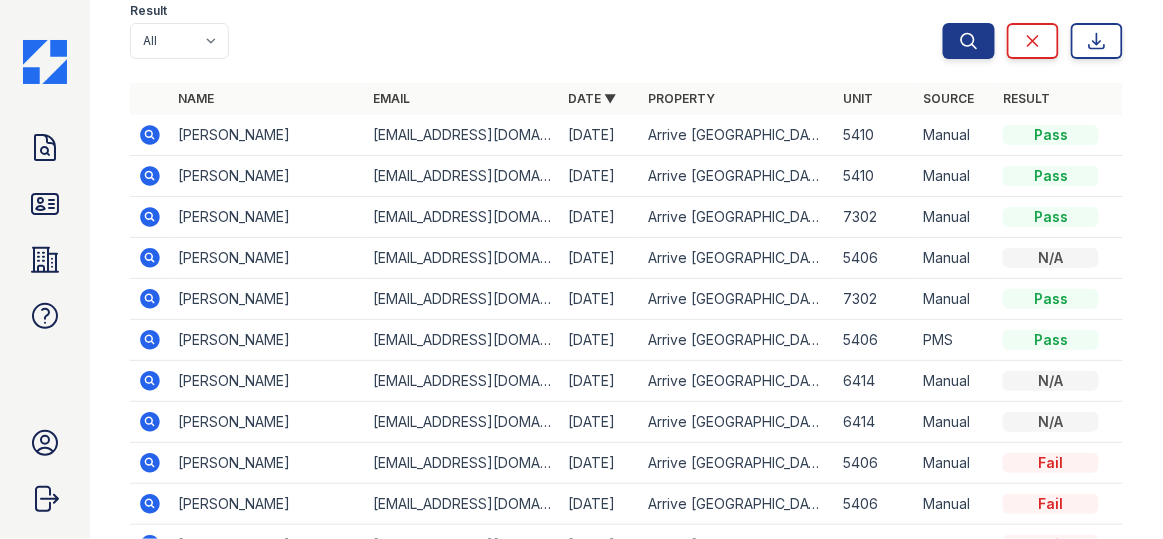 scroll, scrollTop: 181, scrollLeft: 0, axis: vertical 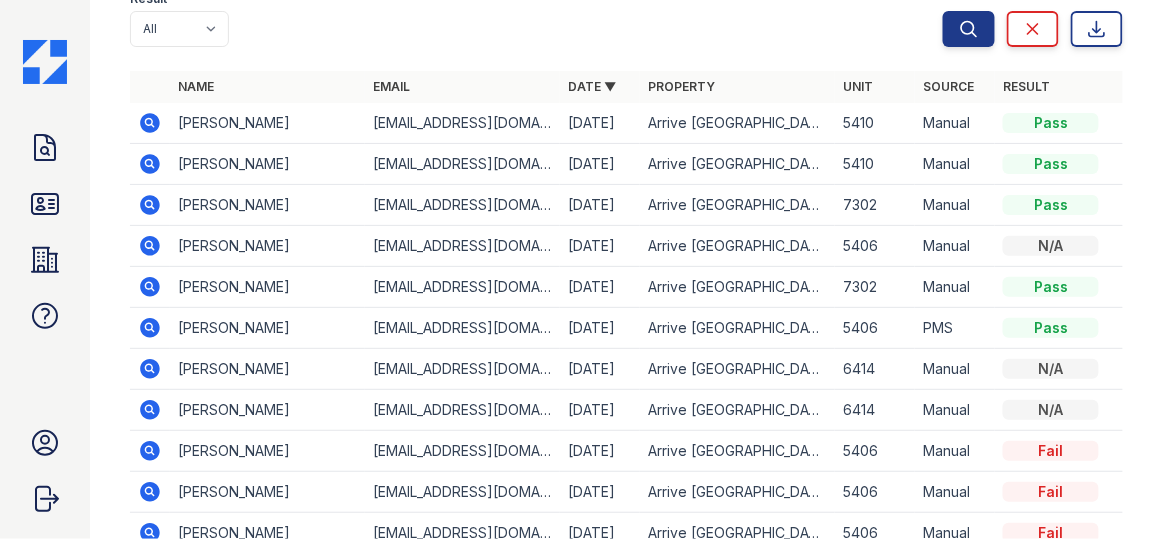 click 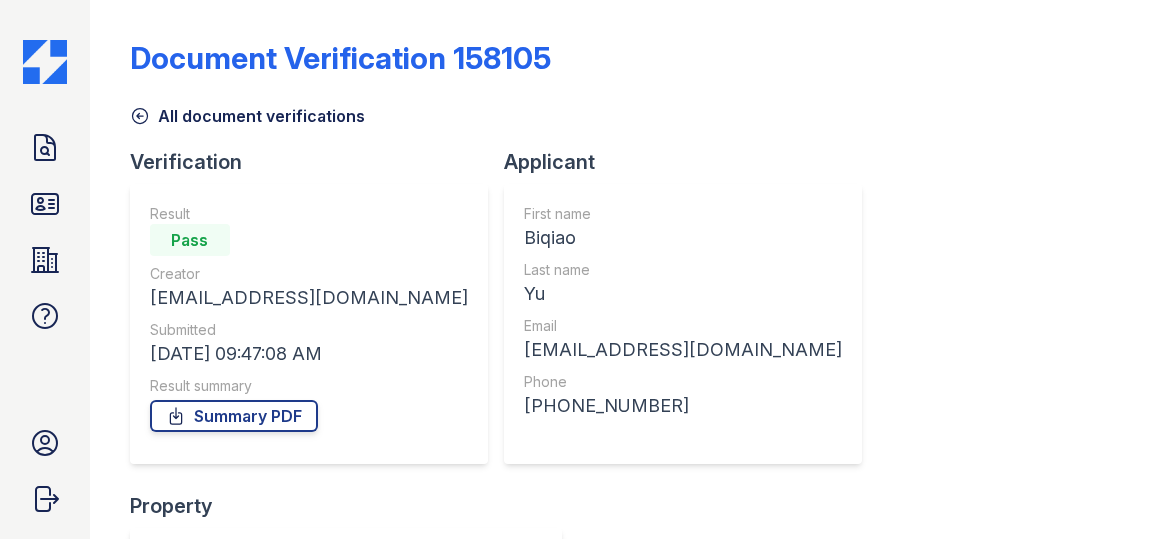 scroll, scrollTop: 0, scrollLeft: 0, axis: both 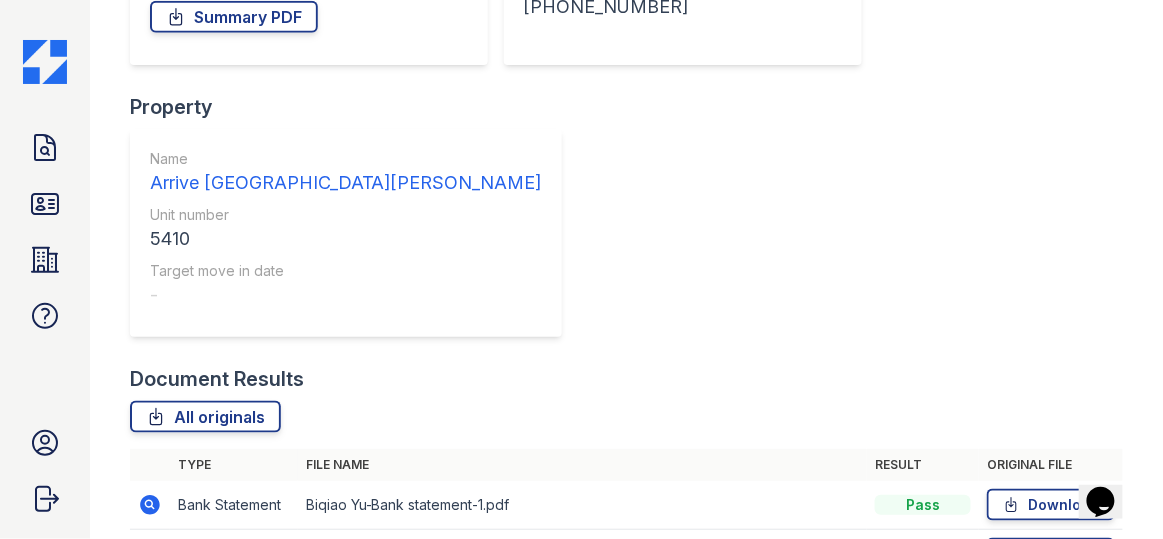 click 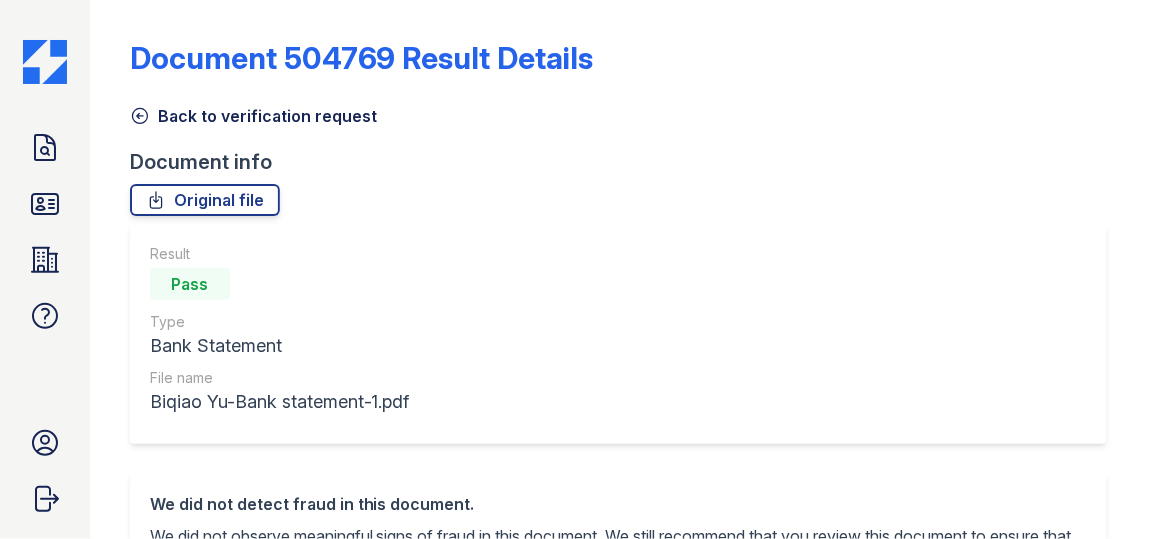 scroll, scrollTop: 0, scrollLeft: 0, axis: both 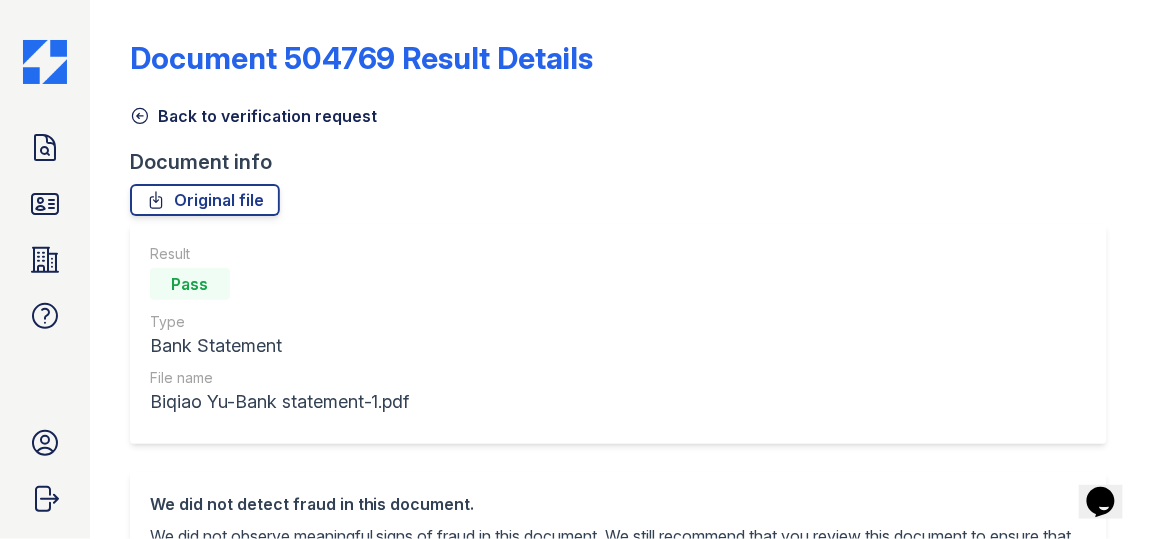click 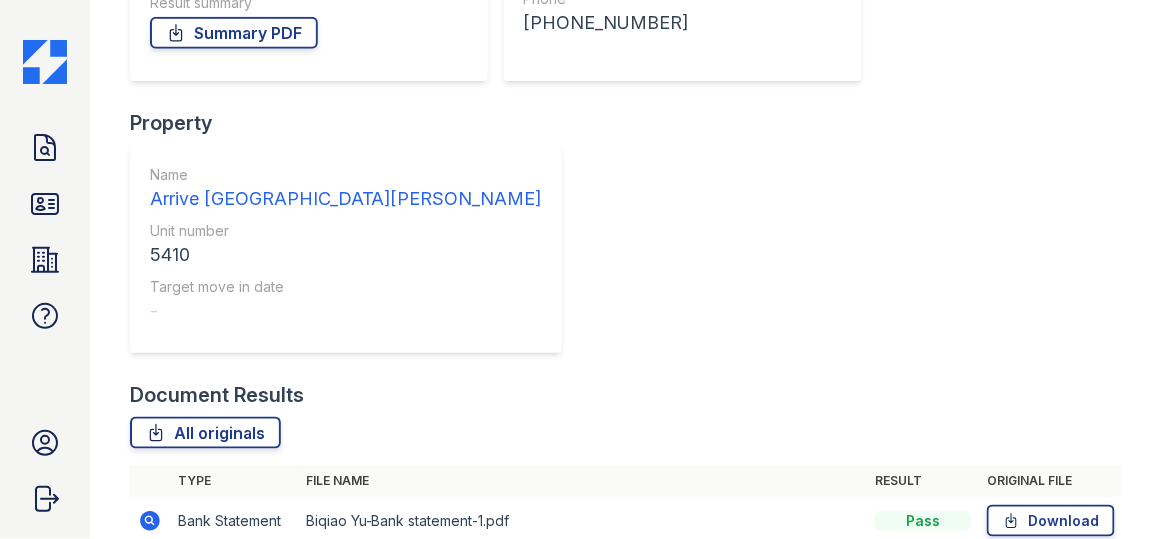 scroll, scrollTop: 399, scrollLeft: 0, axis: vertical 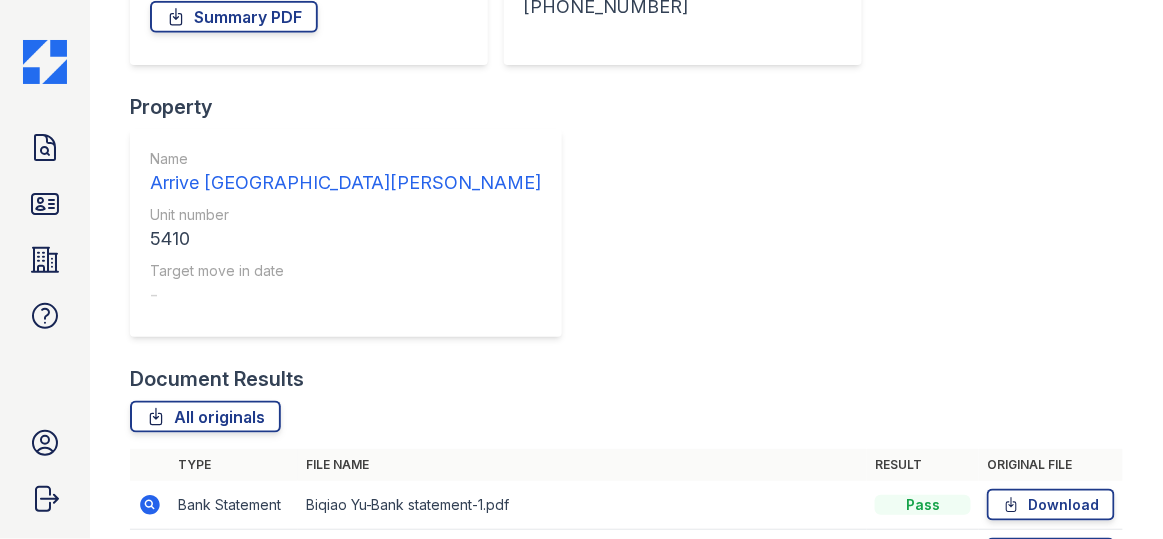 click 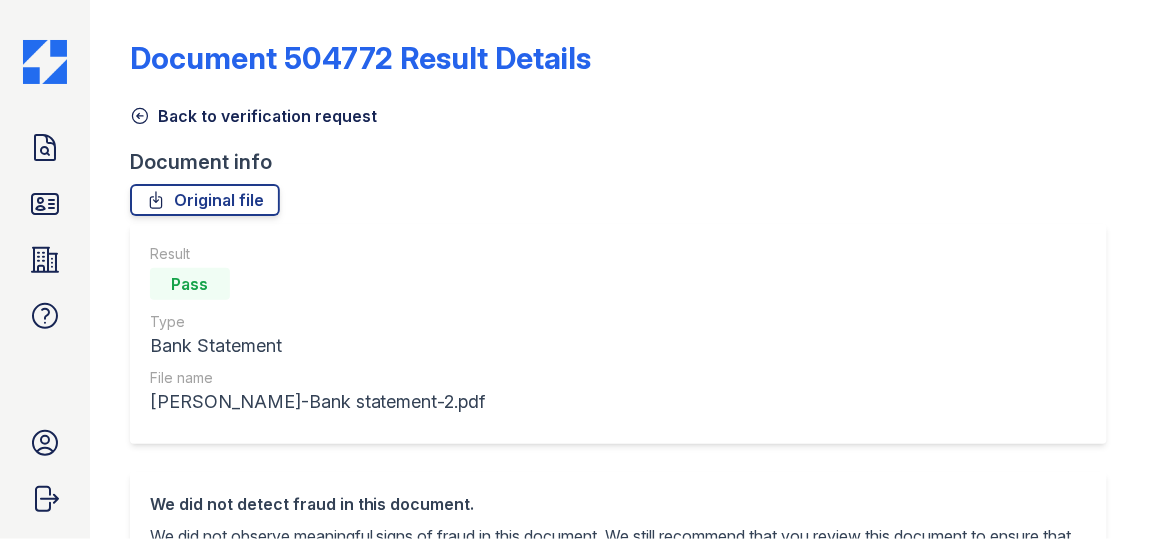 scroll, scrollTop: 0, scrollLeft: 0, axis: both 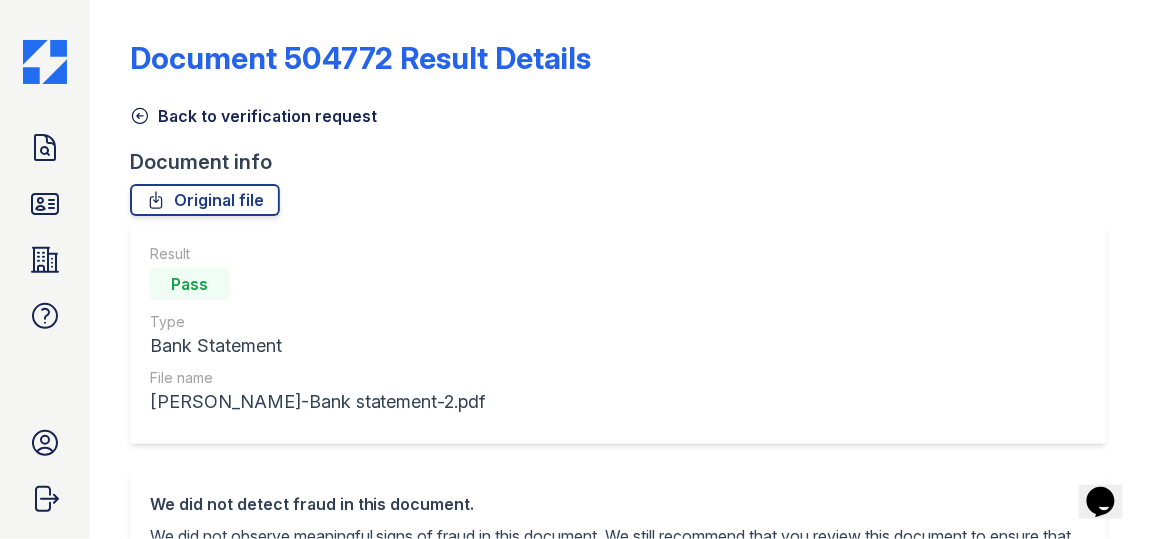 click 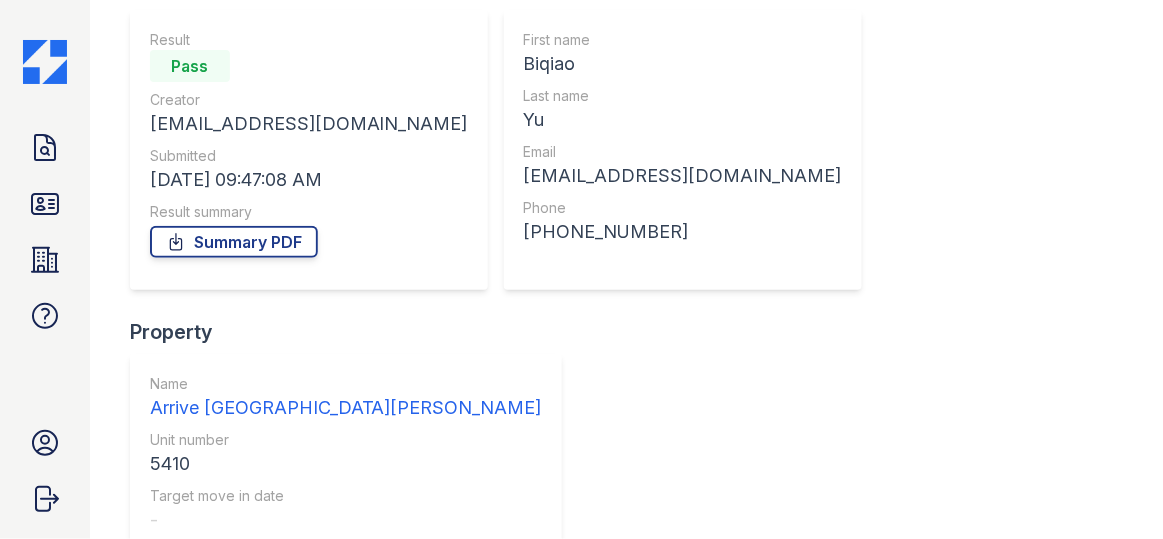 scroll, scrollTop: 399, scrollLeft: 0, axis: vertical 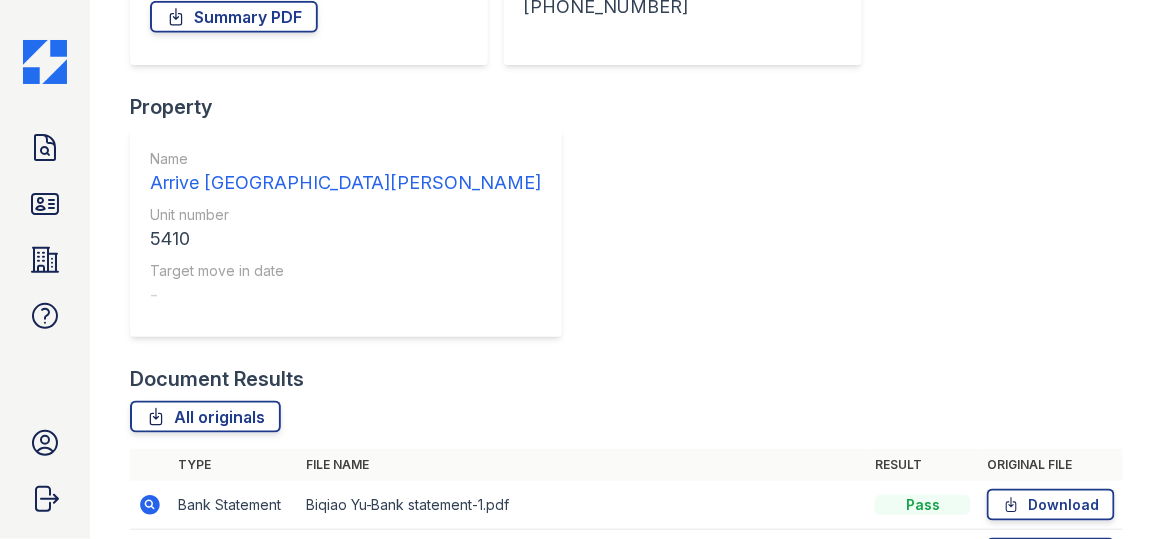 click 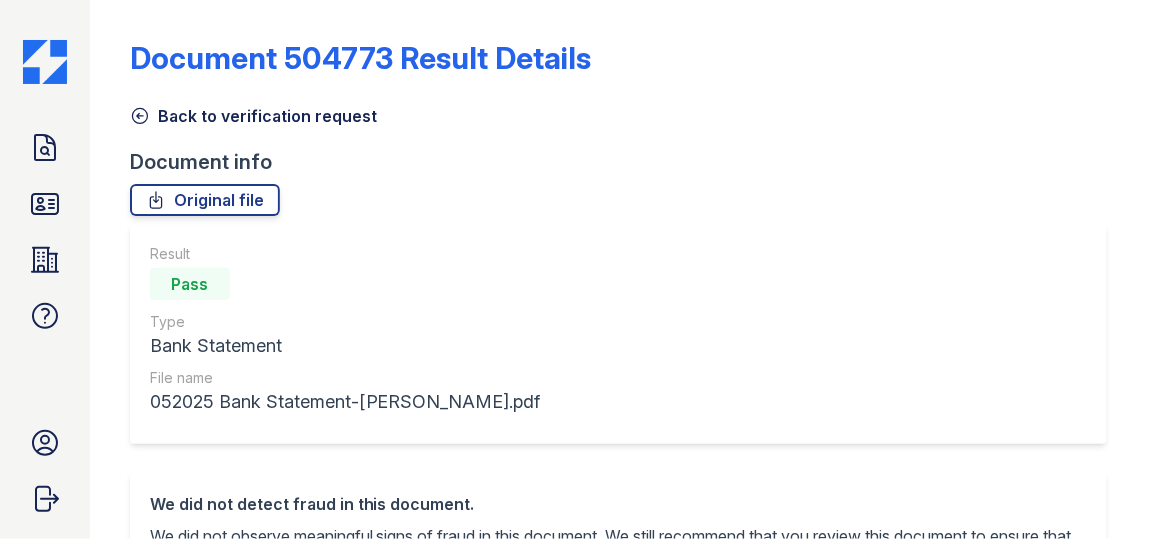 scroll, scrollTop: 0, scrollLeft: 0, axis: both 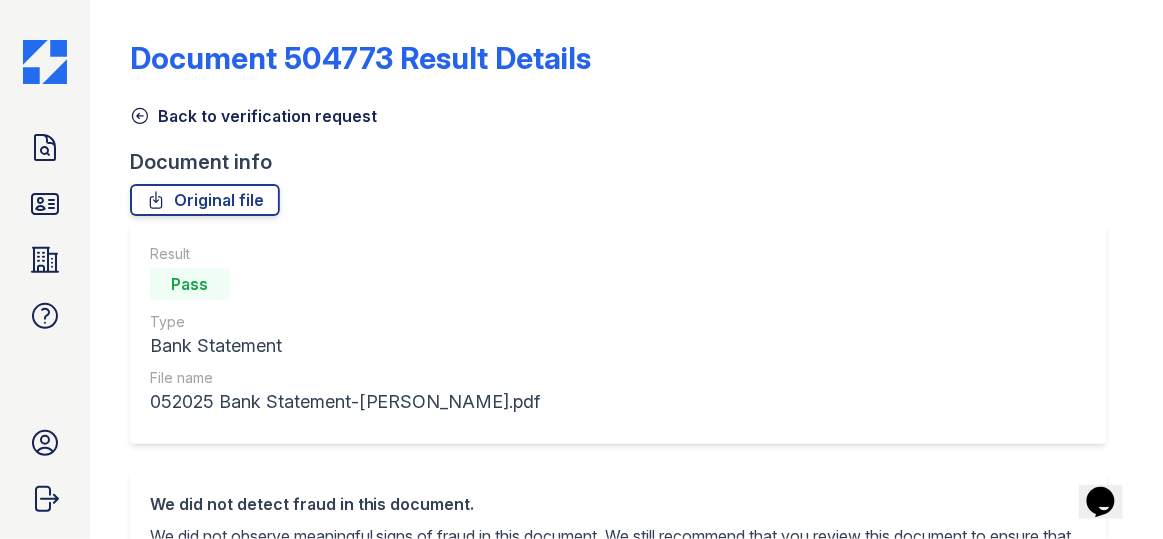 click on "Back to verification request" at bounding box center [253, 116] 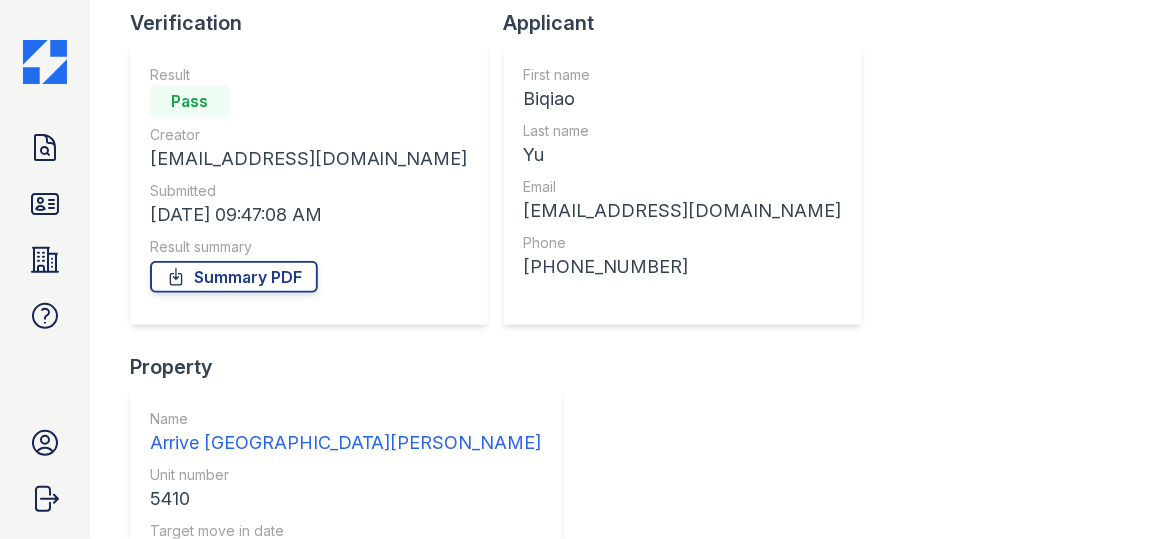 scroll, scrollTop: 399, scrollLeft: 0, axis: vertical 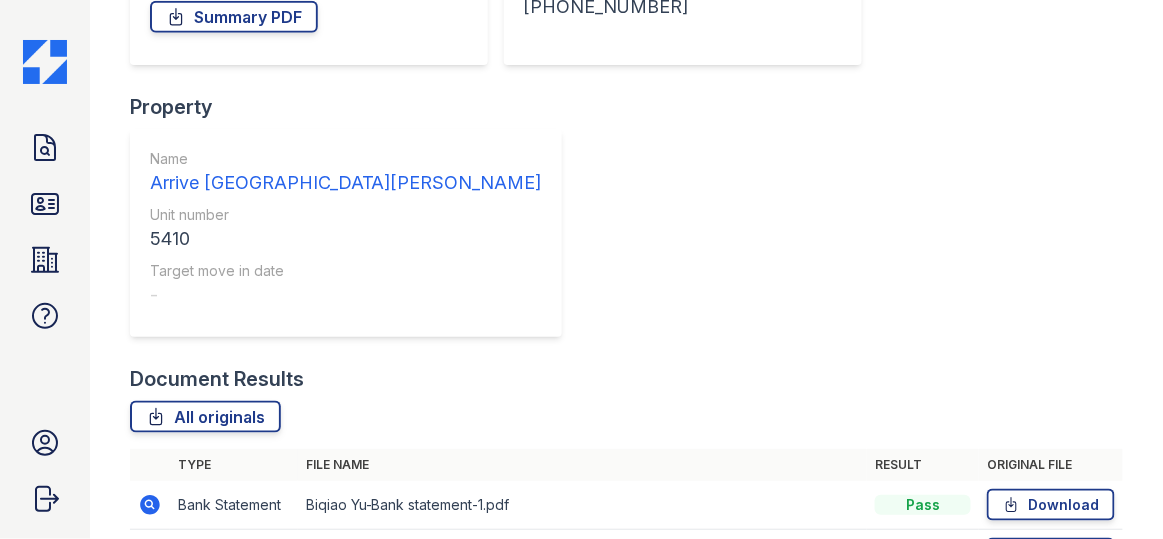 click 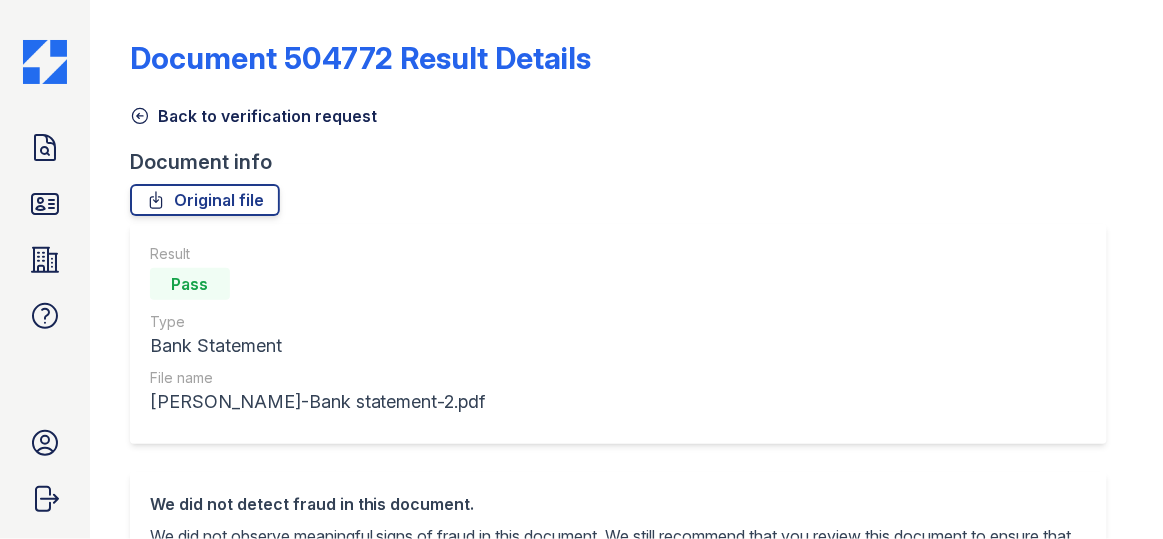 scroll, scrollTop: 0, scrollLeft: 0, axis: both 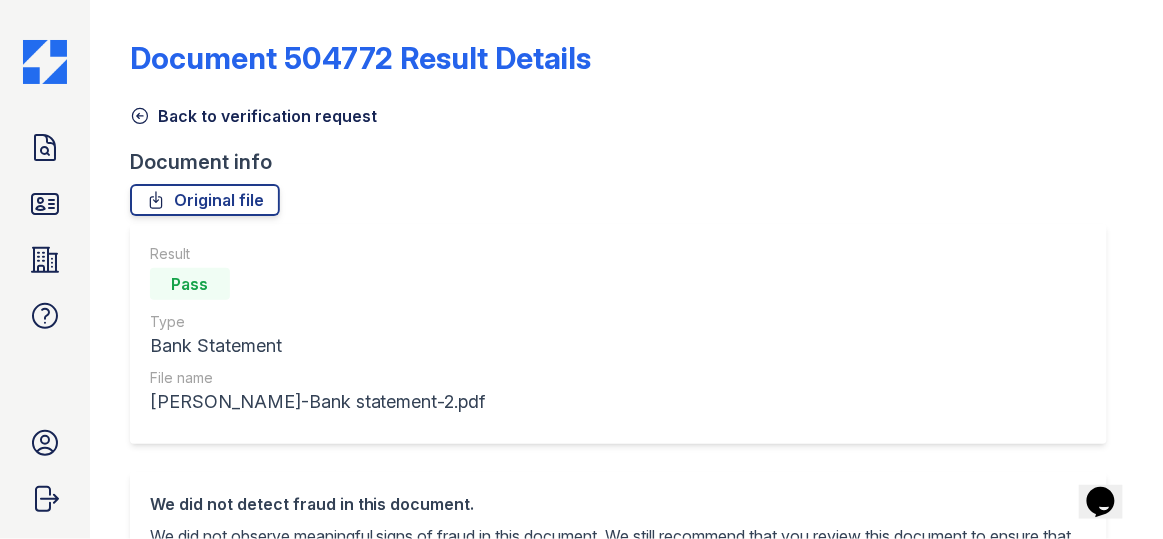 click on "Back to verification request" at bounding box center [253, 116] 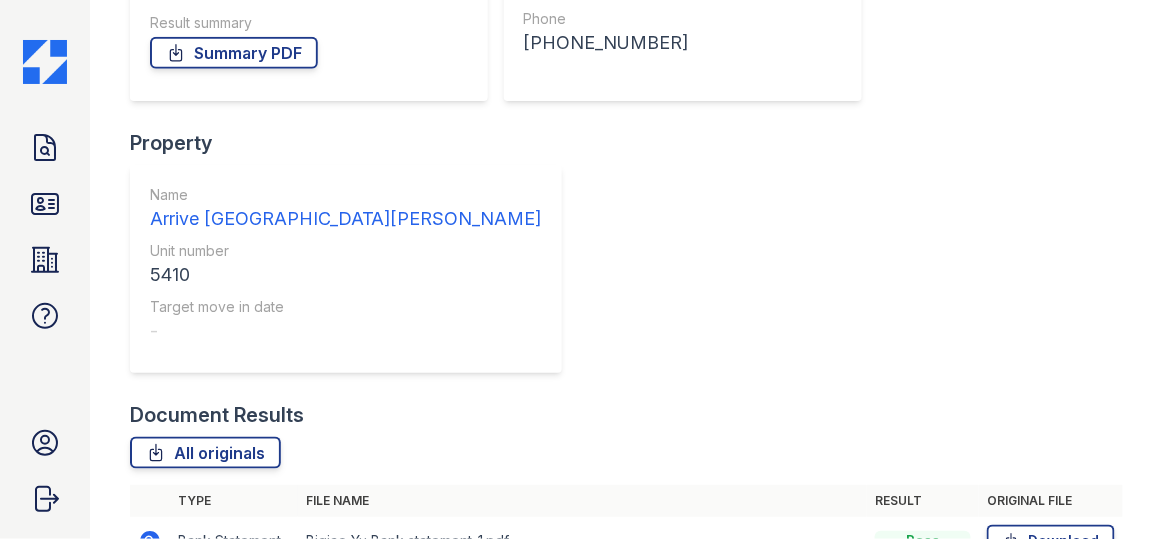 scroll, scrollTop: 399, scrollLeft: 0, axis: vertical 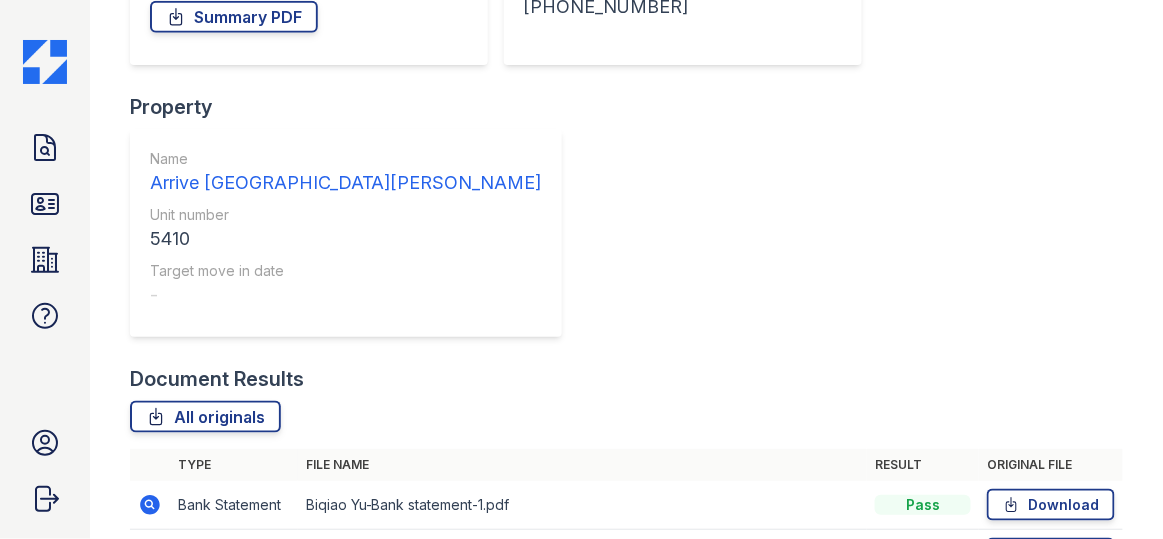 click 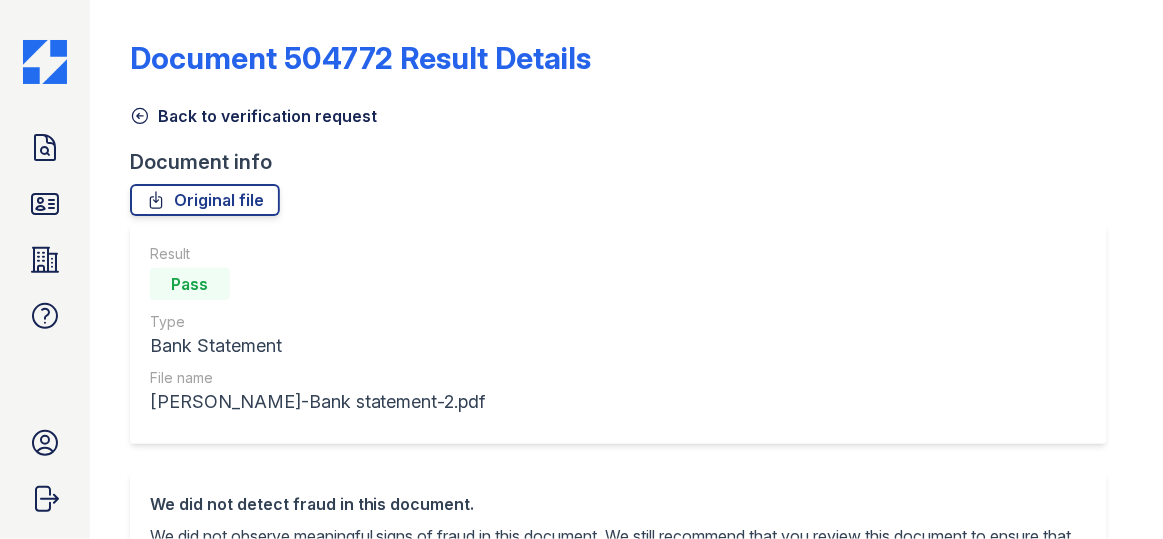 scroll, scrollTop: 0, scrollLeft: 0, axis: both 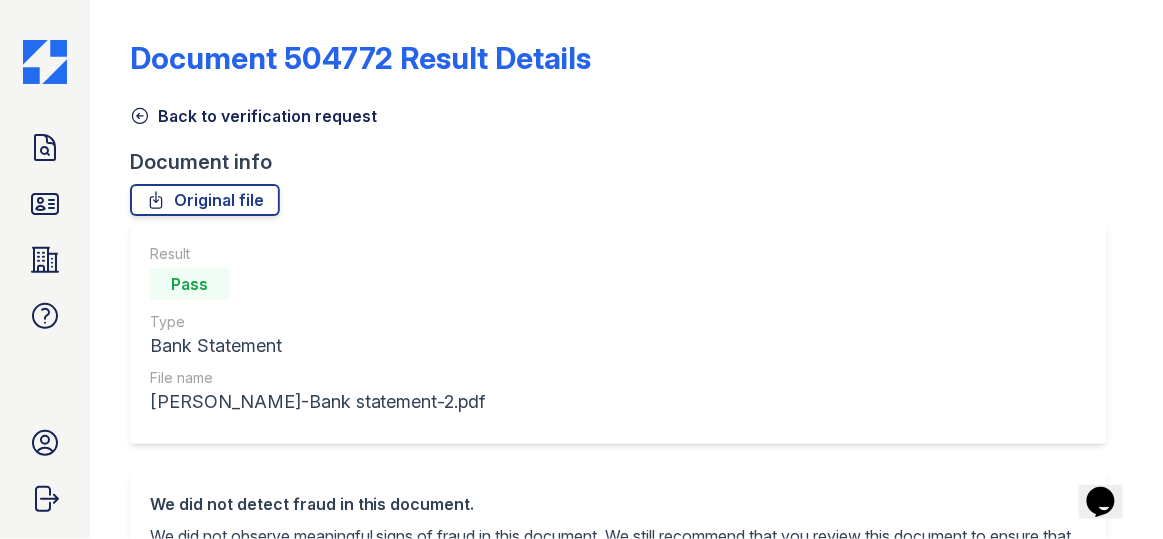 click on "Back to verification request" at bounding box center (626, 110) 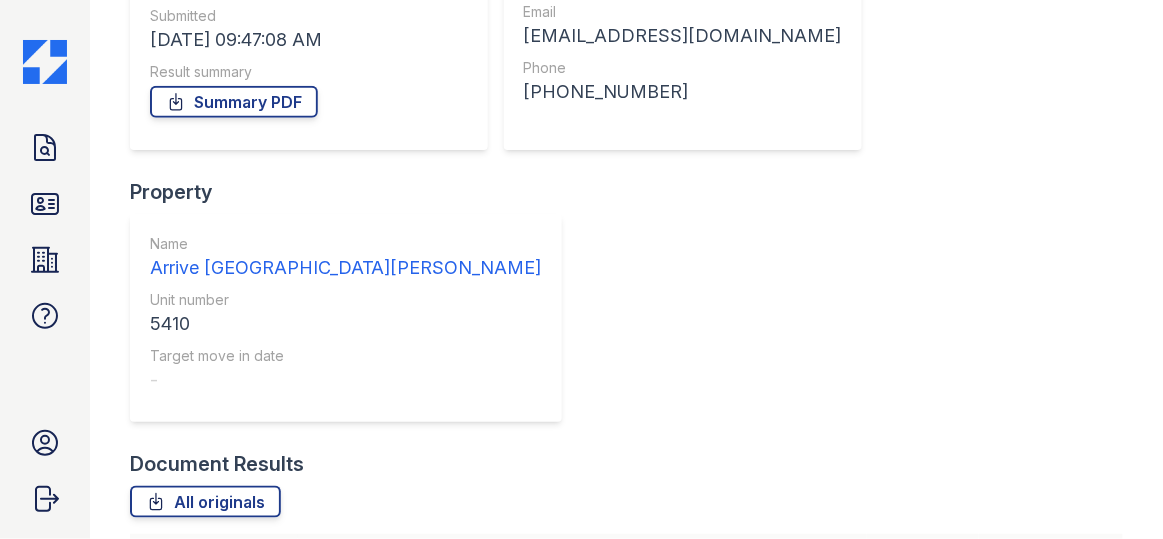 scroll, scrollTop: 399, scrollLeft: 0, axis: vertical 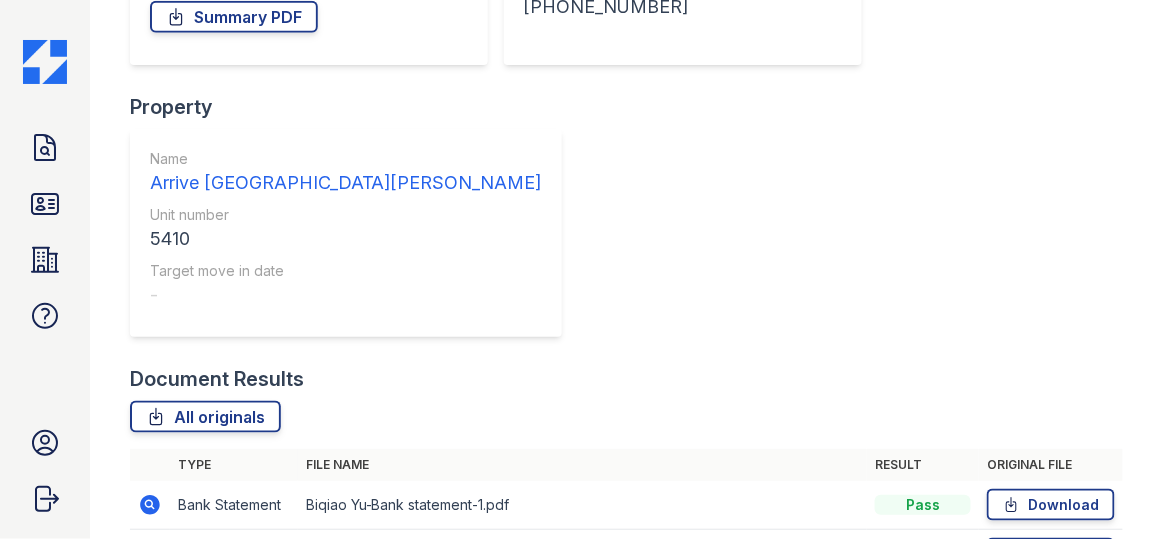 click 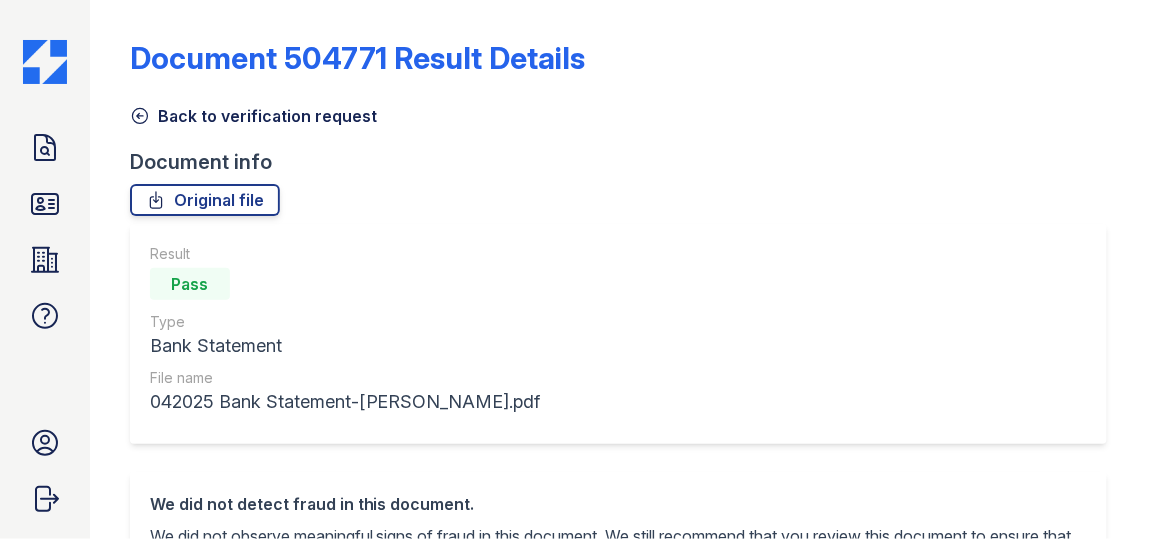 scroll, scrollTop: 0, scrollLeft: 0, axis: both 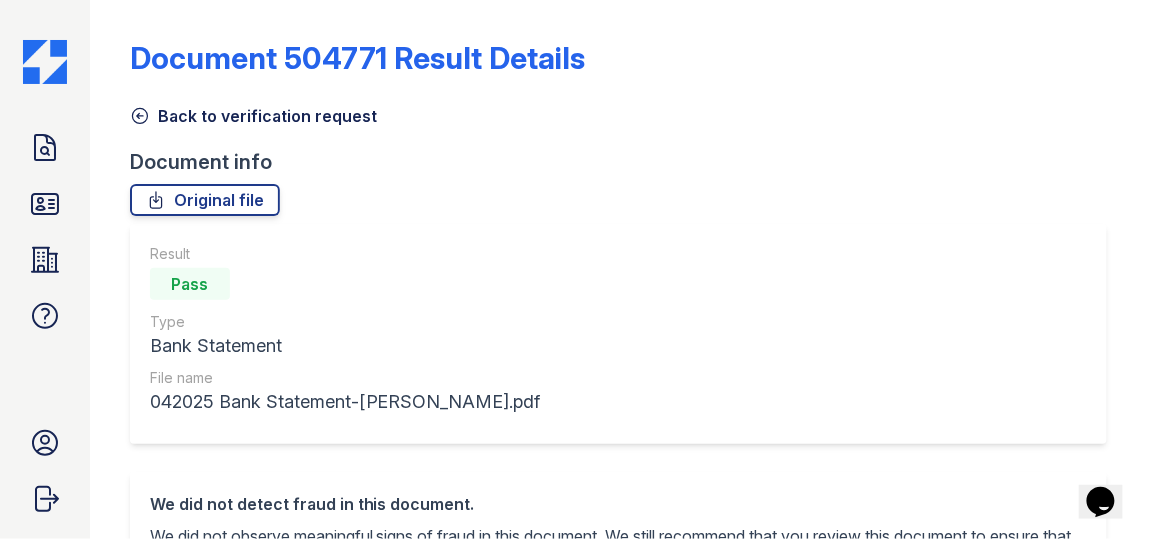 click at bounding box center (126, 828) 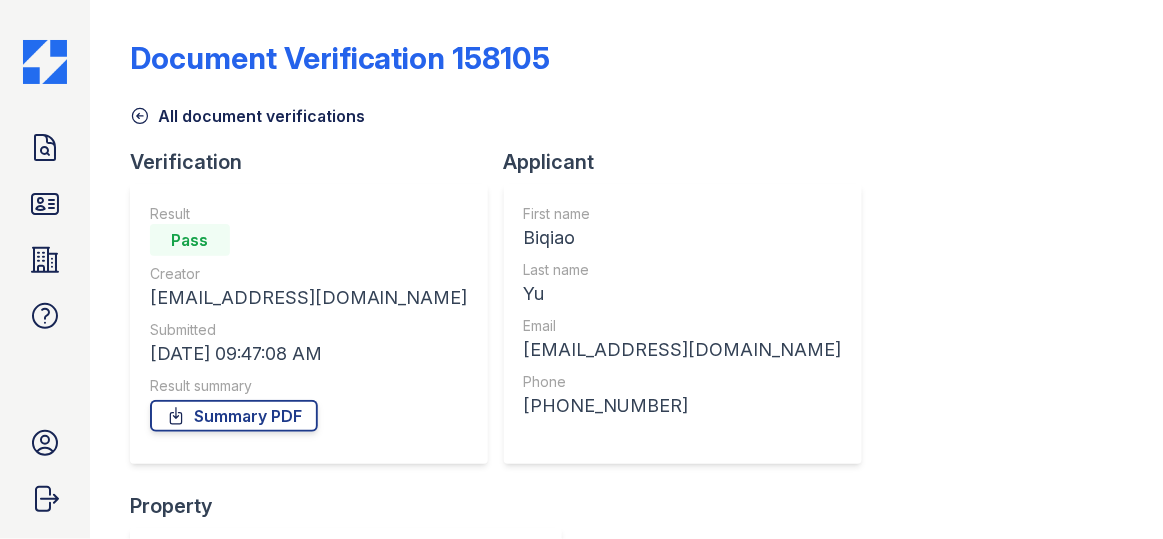 scroll, scrollTop: 399, scrollLeft: 0, axis: vertical 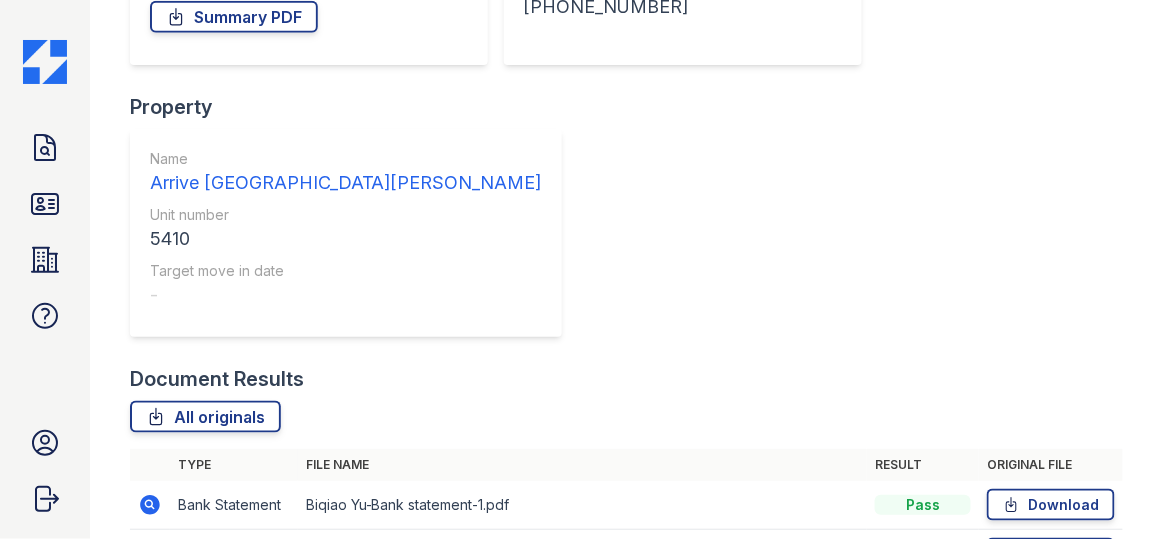 click 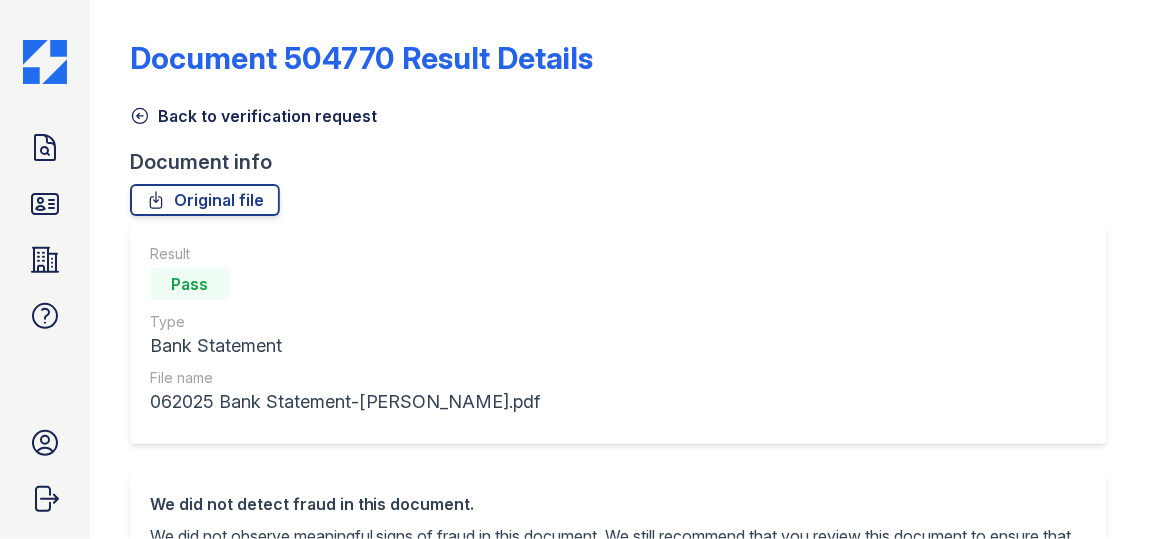 scroll, scrollTop: 0, scrollLeft: 0, axis: both 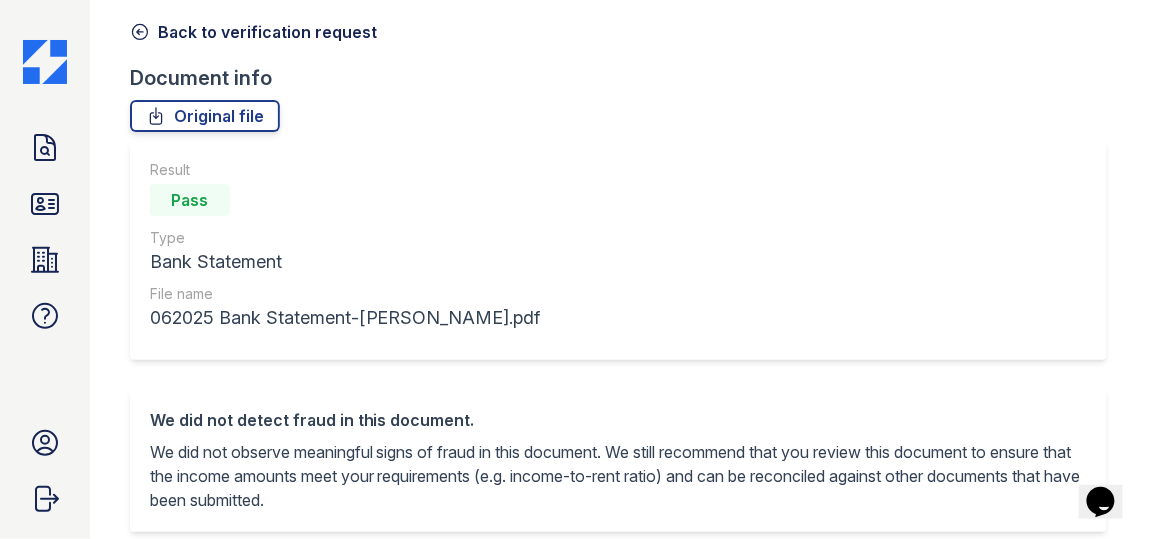 click 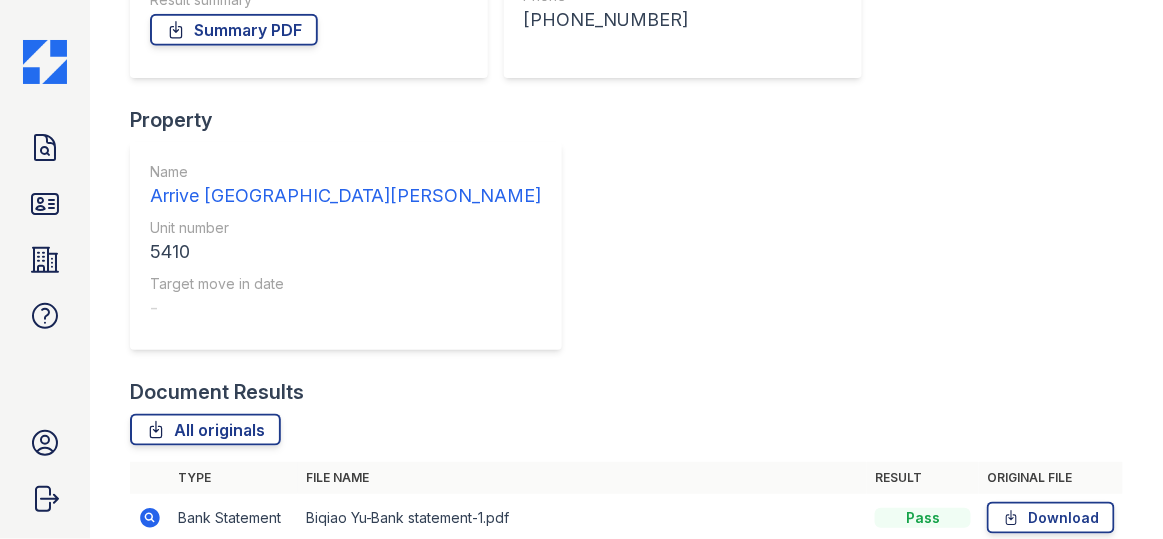 scroll, scrollTop: 399, scrollLeft: 0, axis: vertical 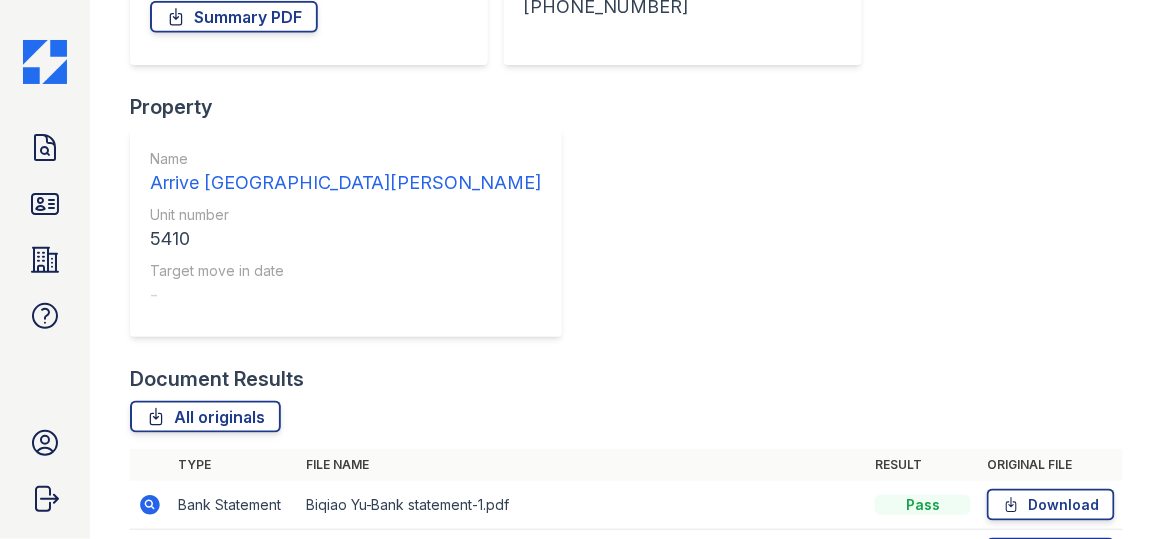 click 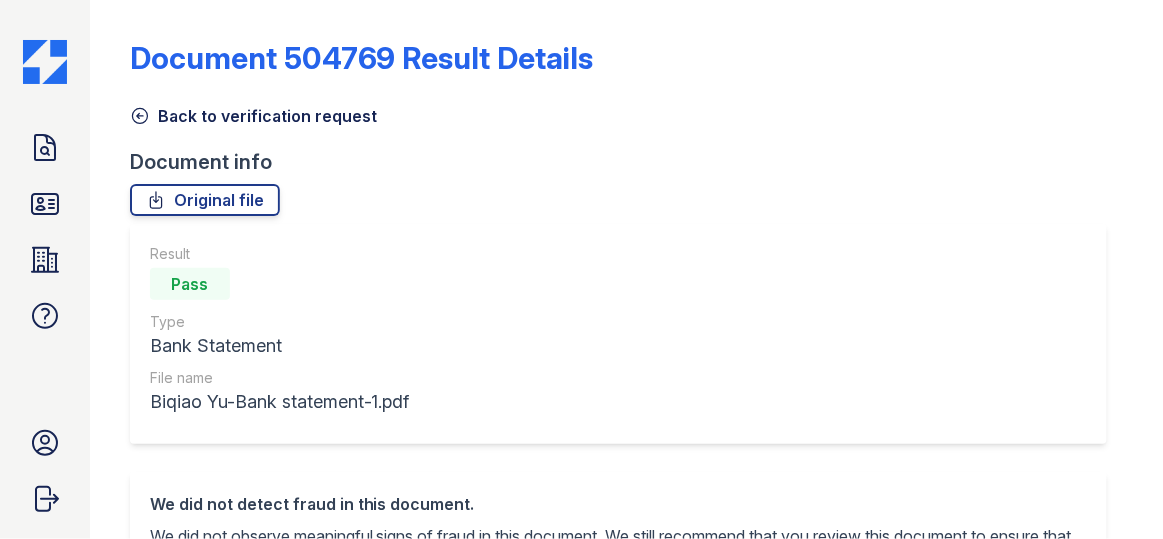 scroll, scrollTop: 0, scrollLeft: 0, axis: both 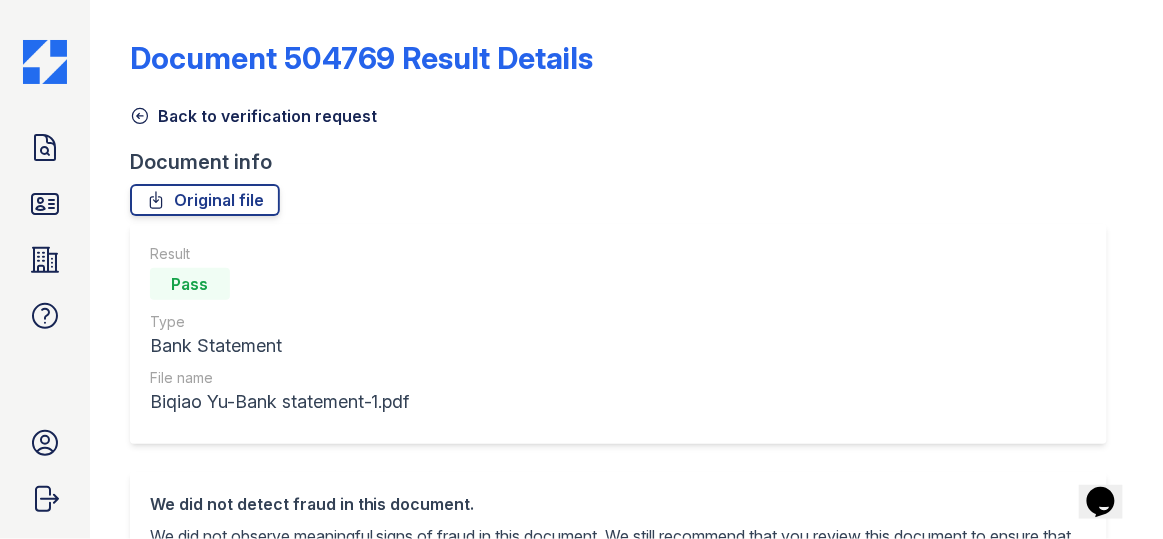 click on "Back to verification request" at bounding box center (253, 116) 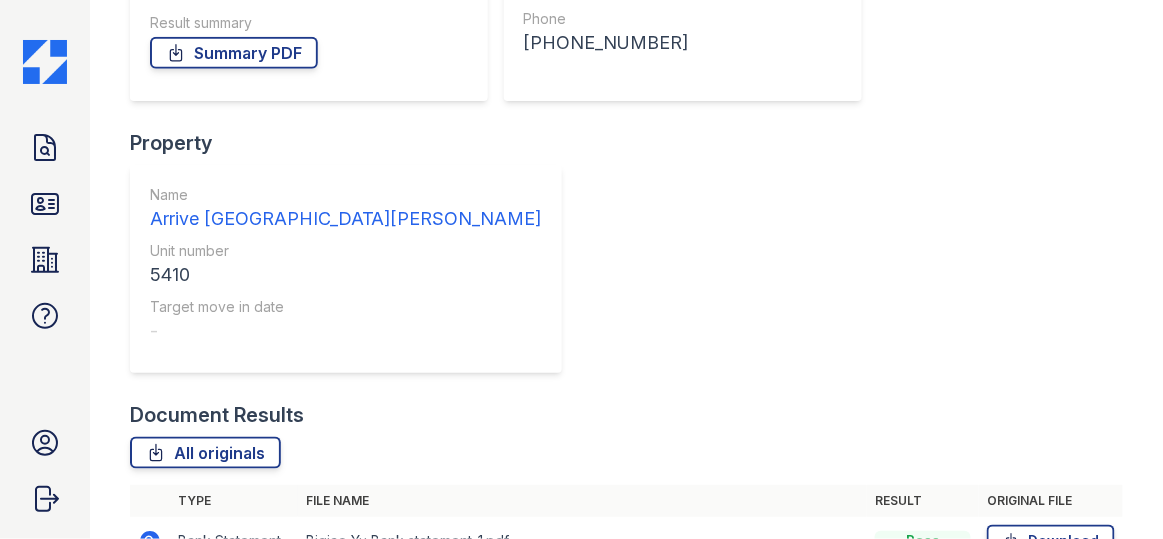 scroll, scrollTop: 399, scrollLeft: 0, axis: vertical 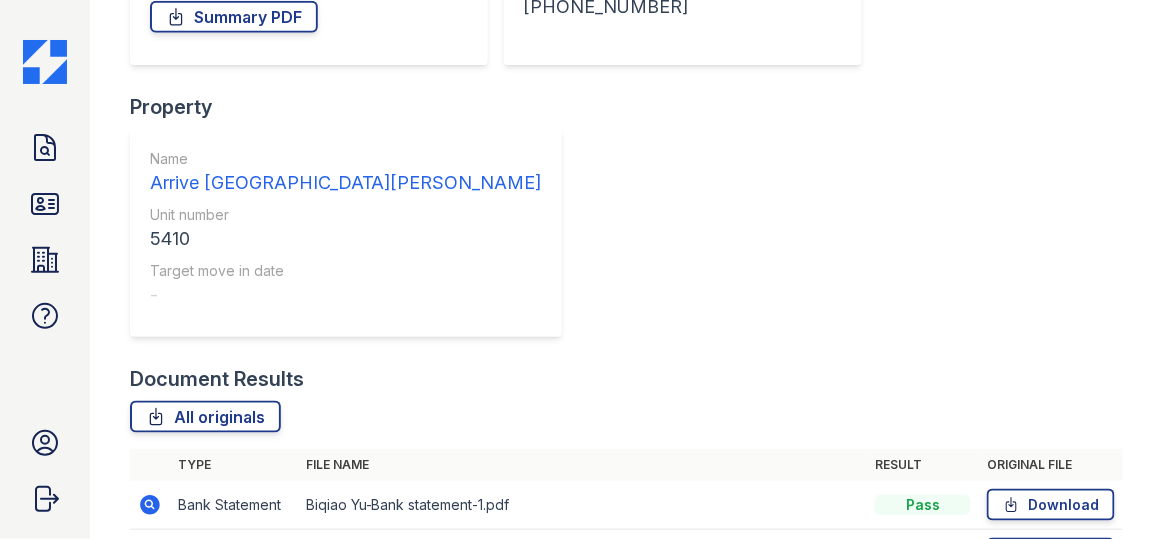 click 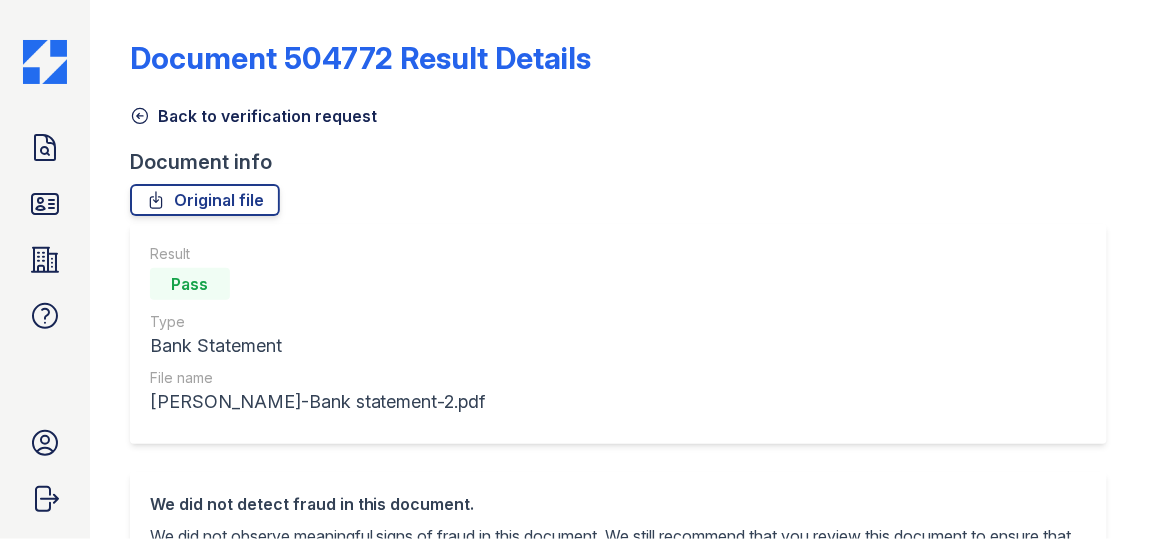 scroll, scrollTop: 0, scrollLeft: 0, axis: both 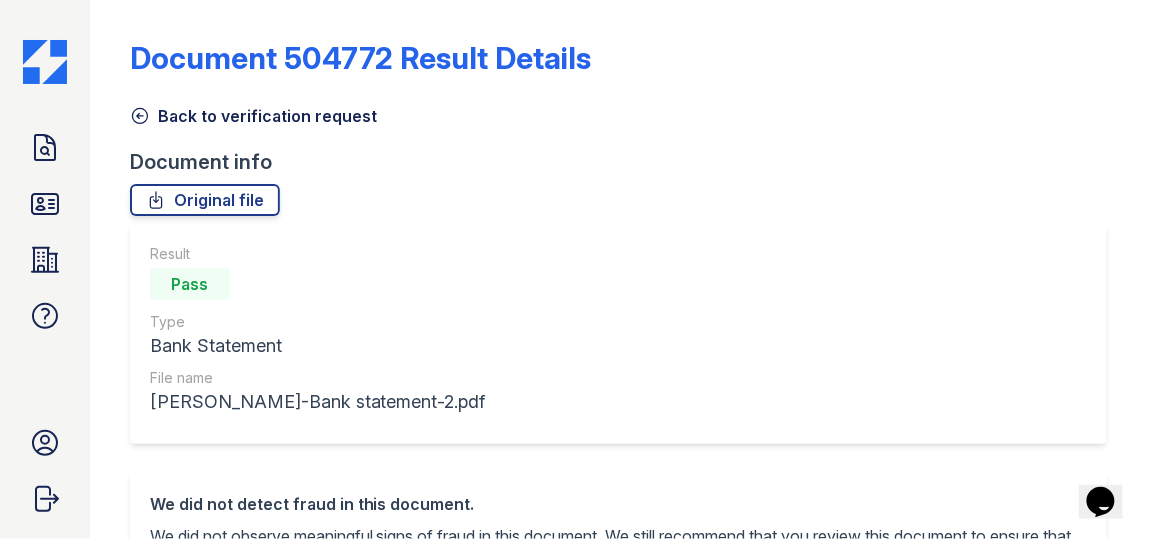 click 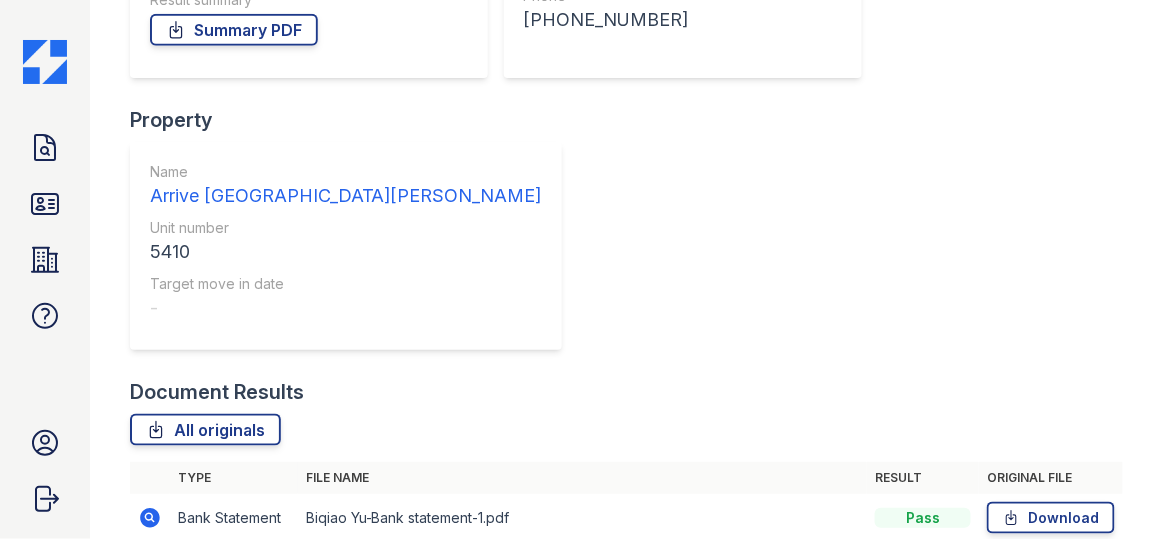 scroll, scrollTop: 399, scrollLeft: 0, axis: vertical 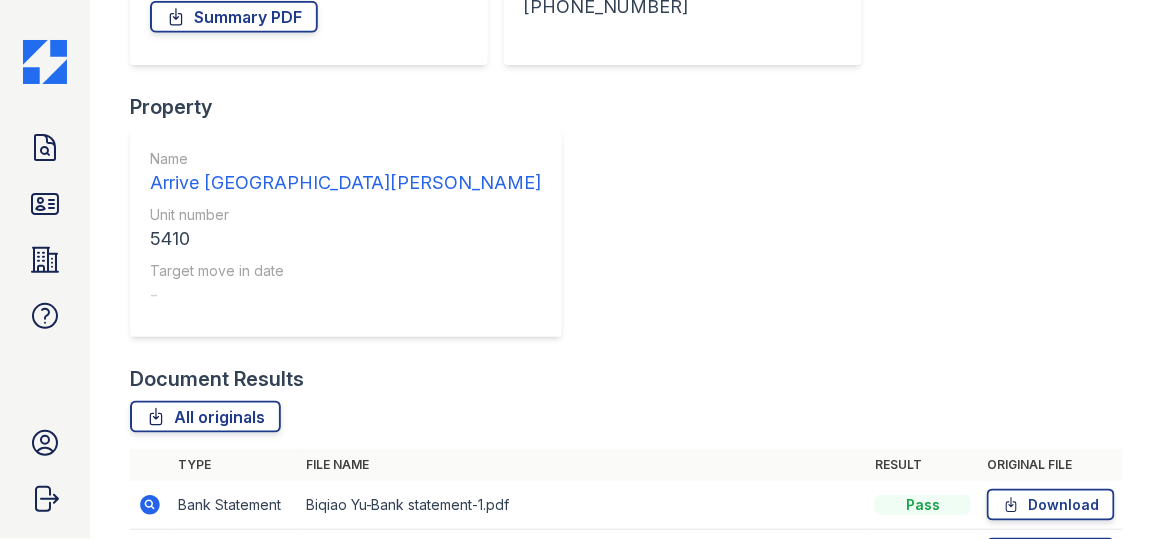 click 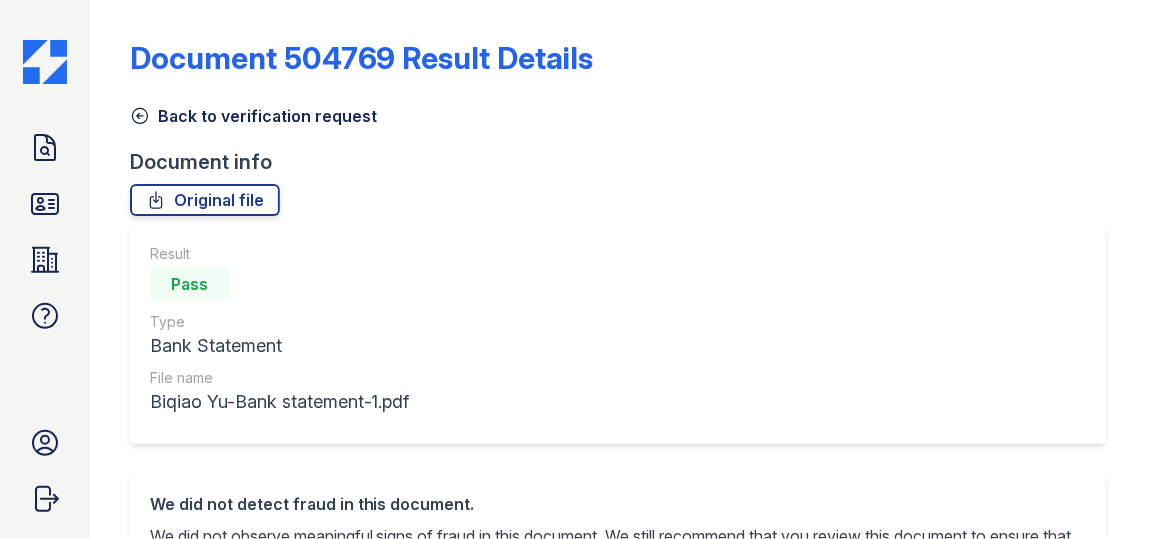 scroll, scrollTop: 0, scrollLeft: 0, axis: both 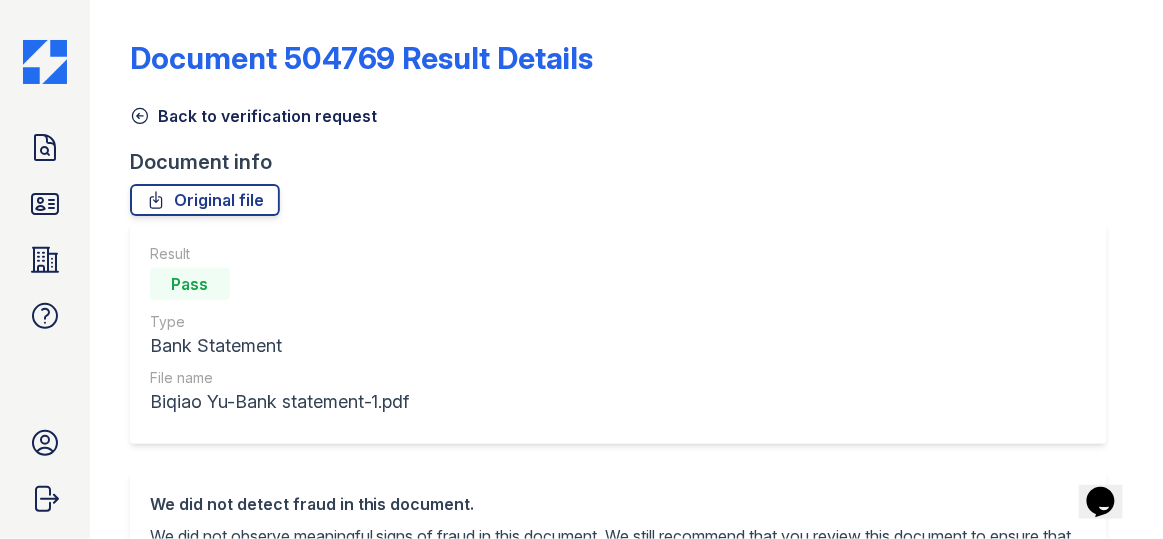 click on "Back to verification request" at bounding box center (253, 116) 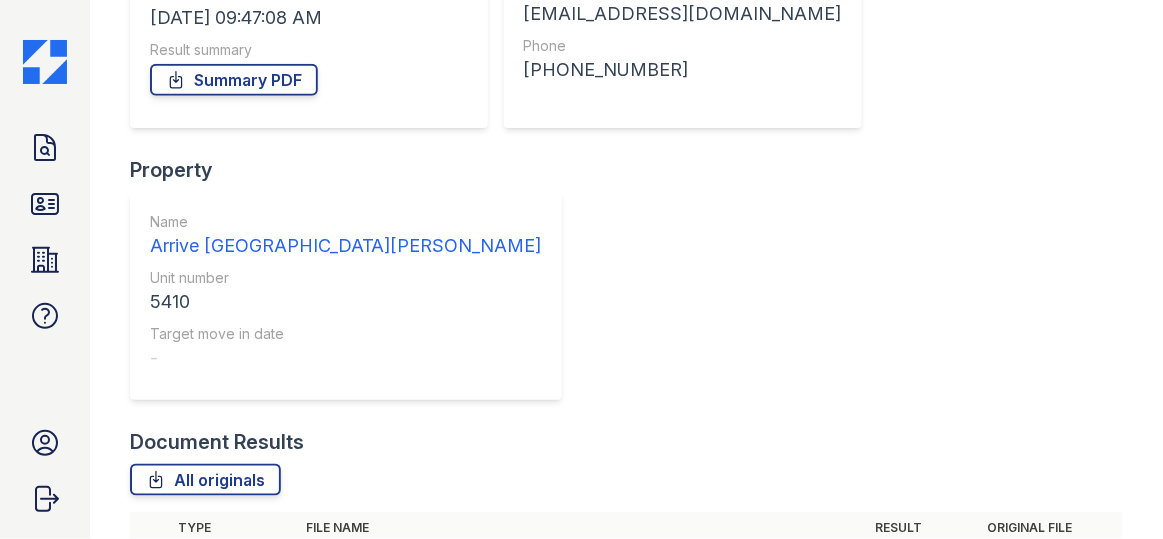 scroll, scrollTop: 399, scrollLeft: 0, axis: vertical 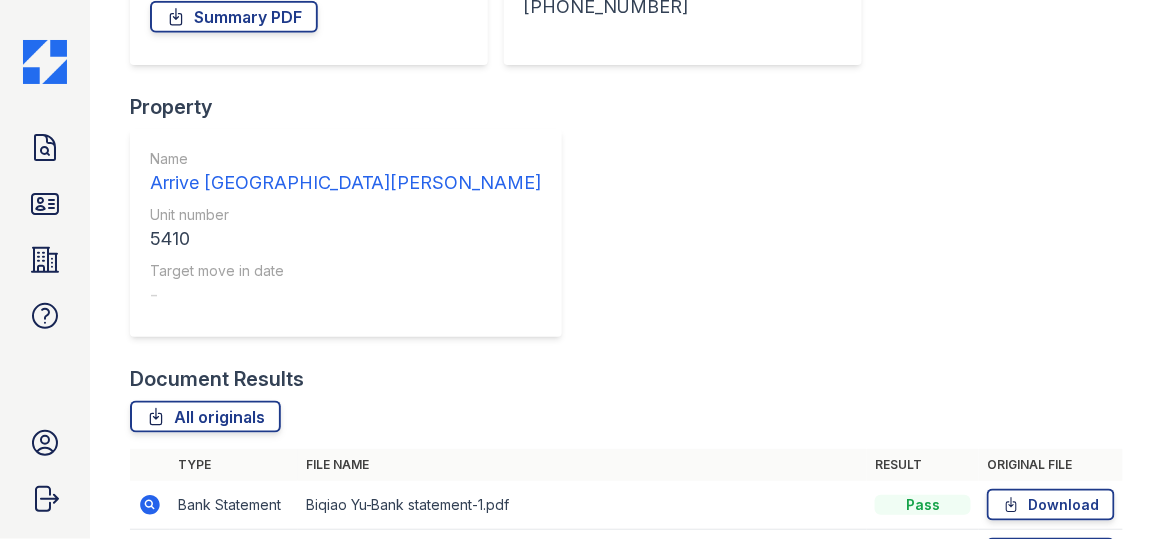 click at bounding box center [150, 652] 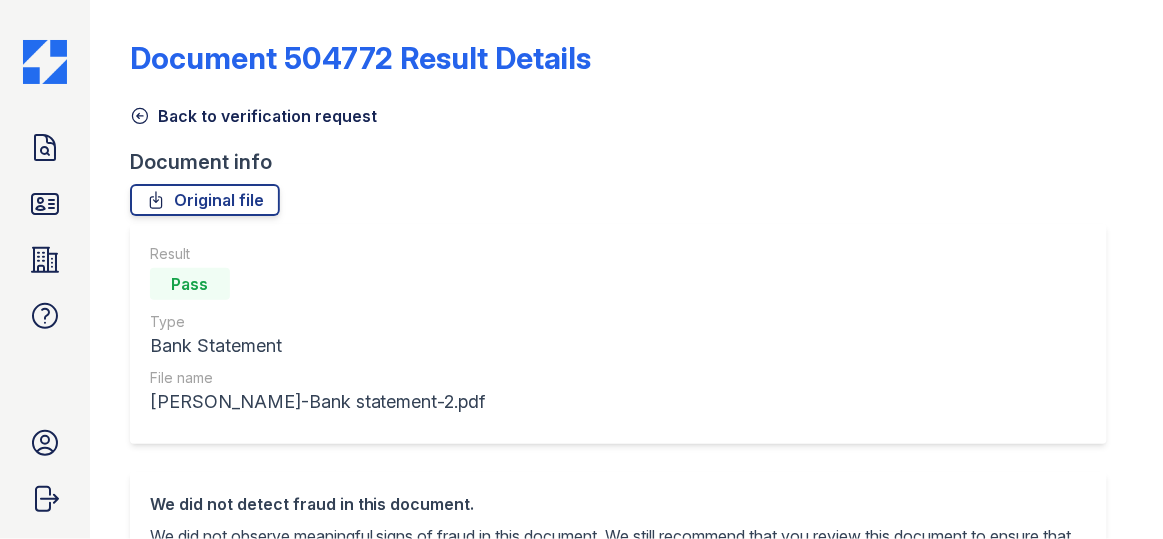 scroll, scrollTop: 0, scrollLeft: 0, axis: both 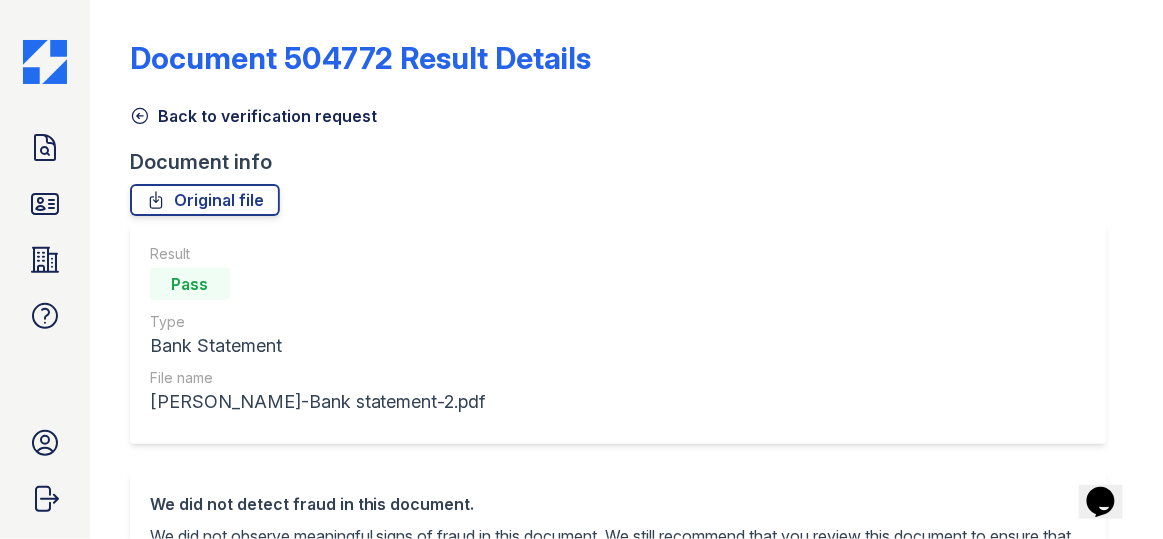 click on "Back to verification request" at bounding box center (253, 116) 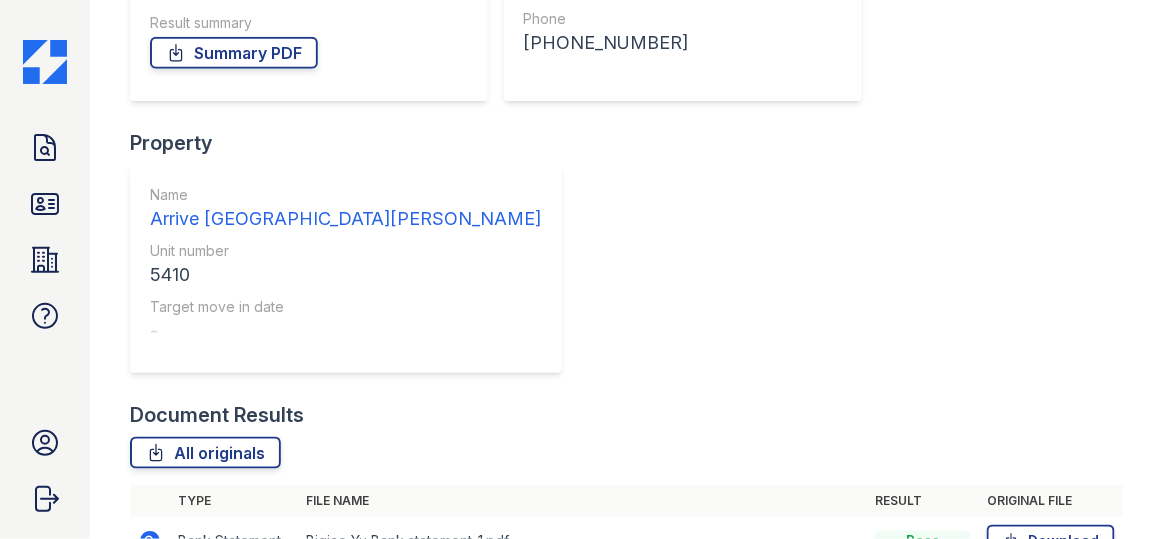 scroll, scrollTop: 399, scrollLeft: 0, axis: vertical 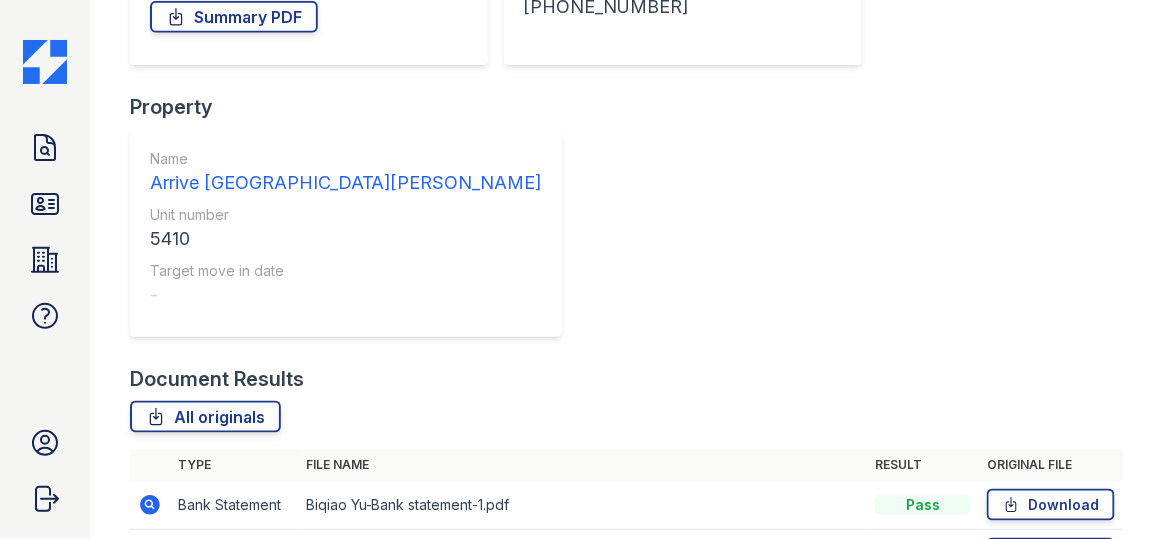 click 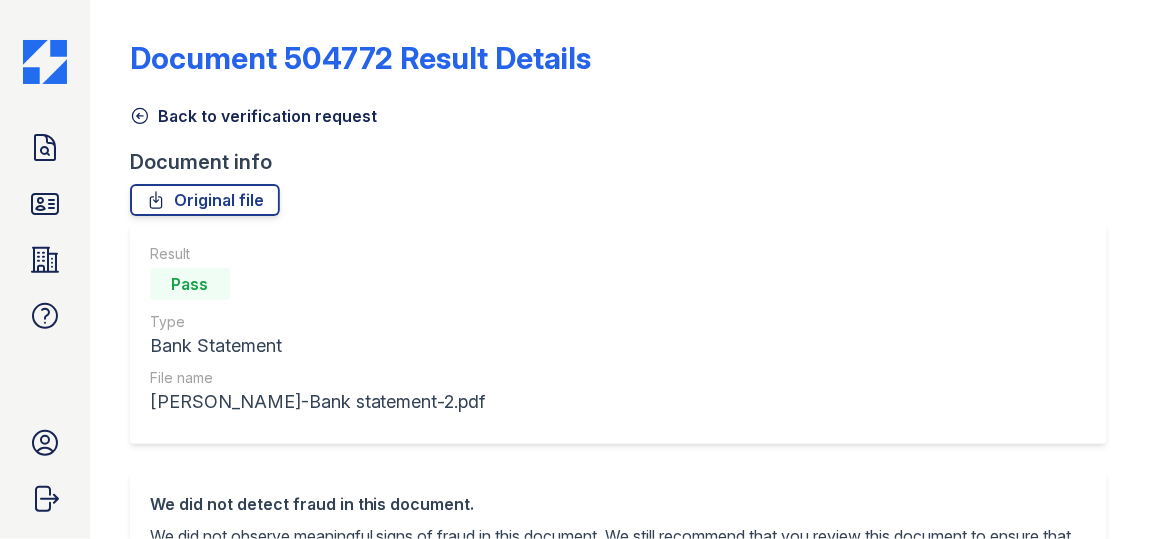 scroll, scrollTop: 0, scrollLeft: 0, axis: both 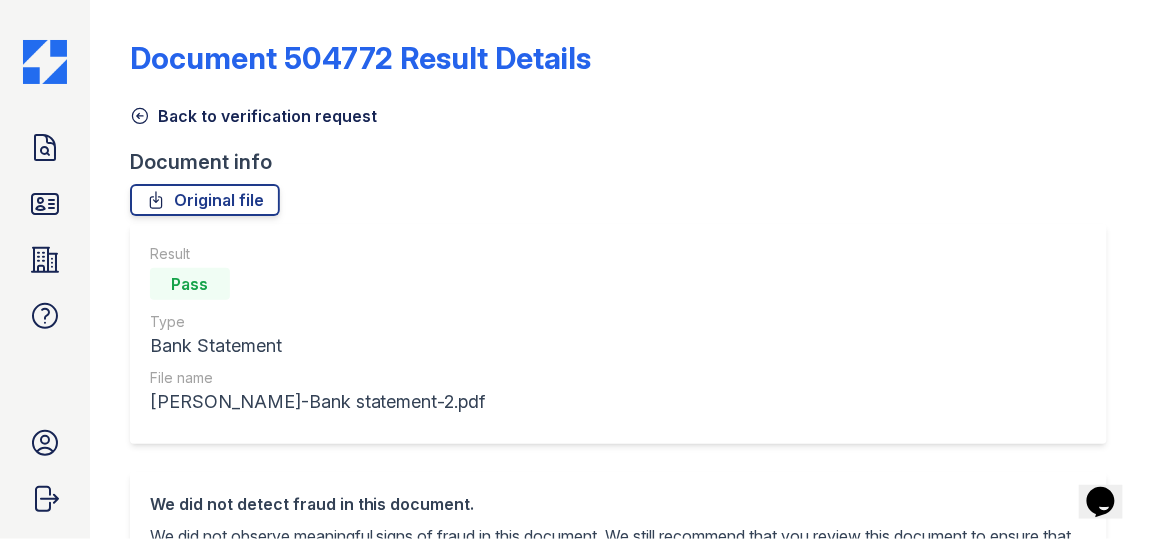 click on "Back to verification request" at bounding box center (253, 116) 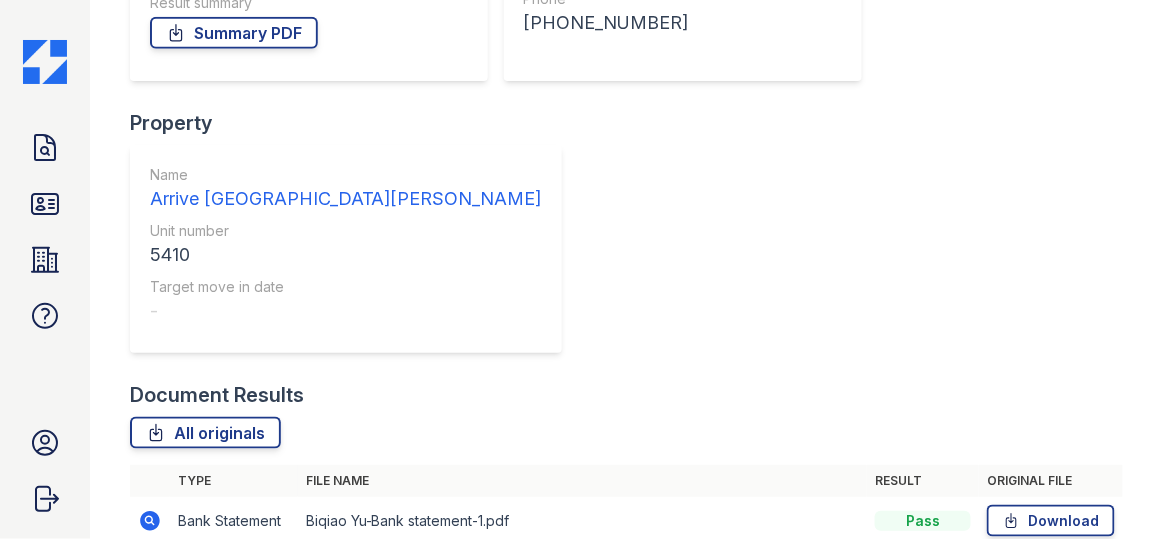 scroll, scrollTop: 399, scrollLeft: 0, axis: vertical 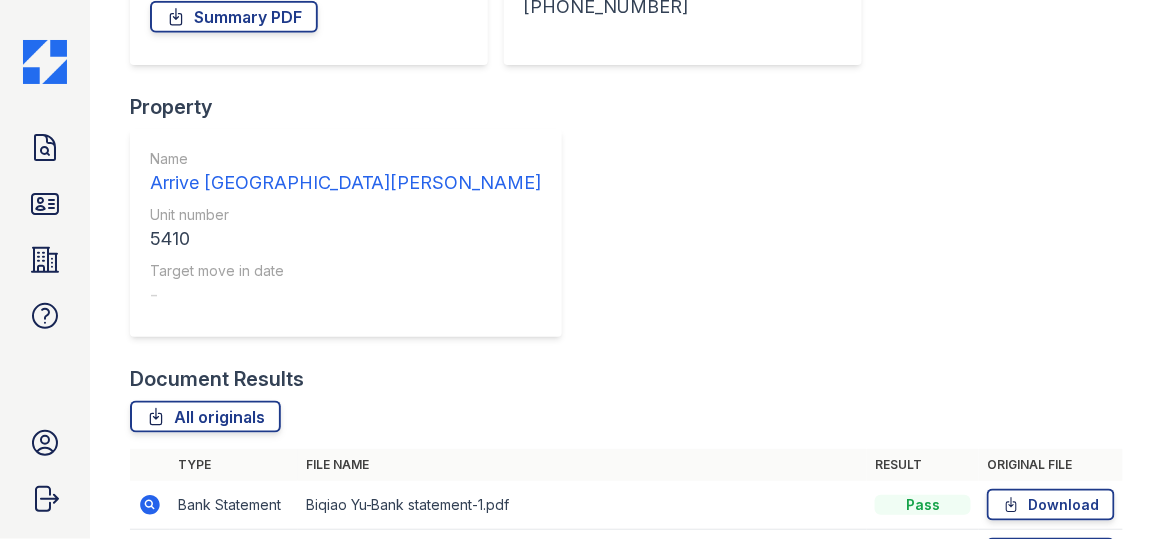 click 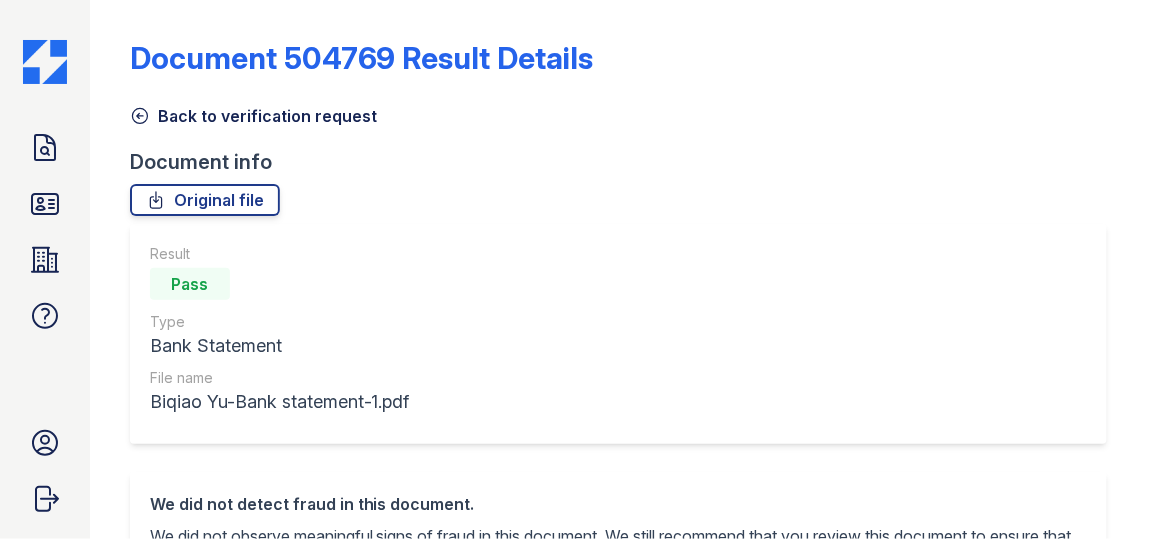 scroll, scrollTop: 0, scrollLeft: 0, axis: both 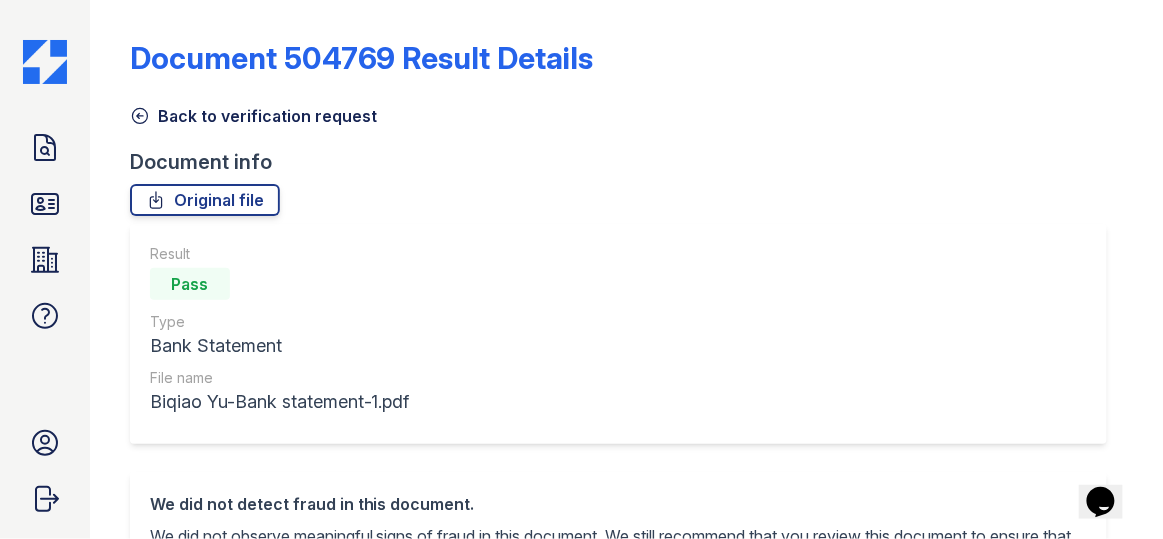 click on "Back to verification request" at bounding box center (253, 116) 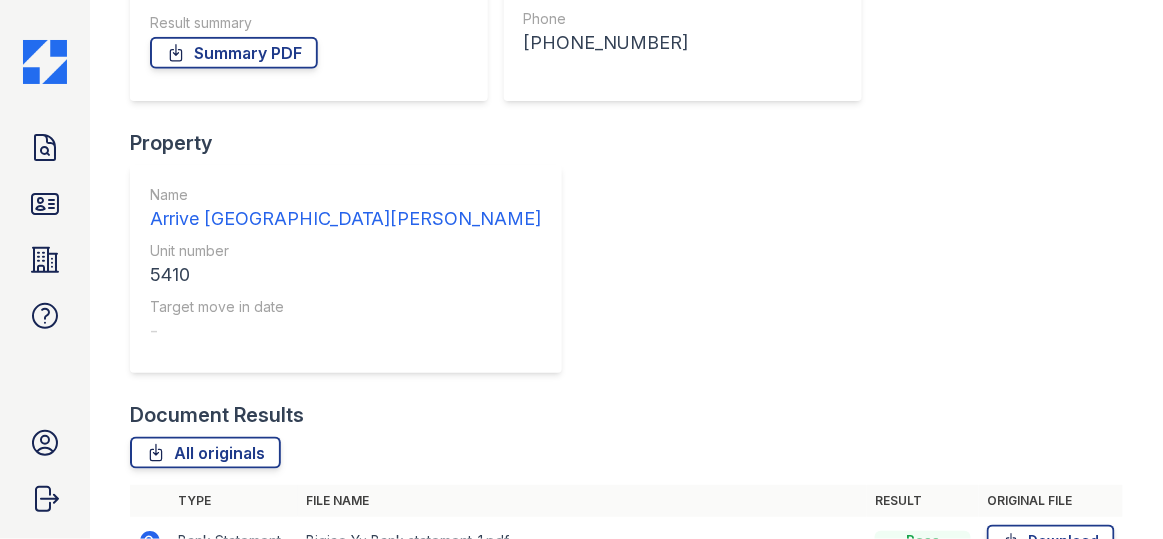 scroll, scrollTop: 399, scrollLeft: 0, axis: vertical 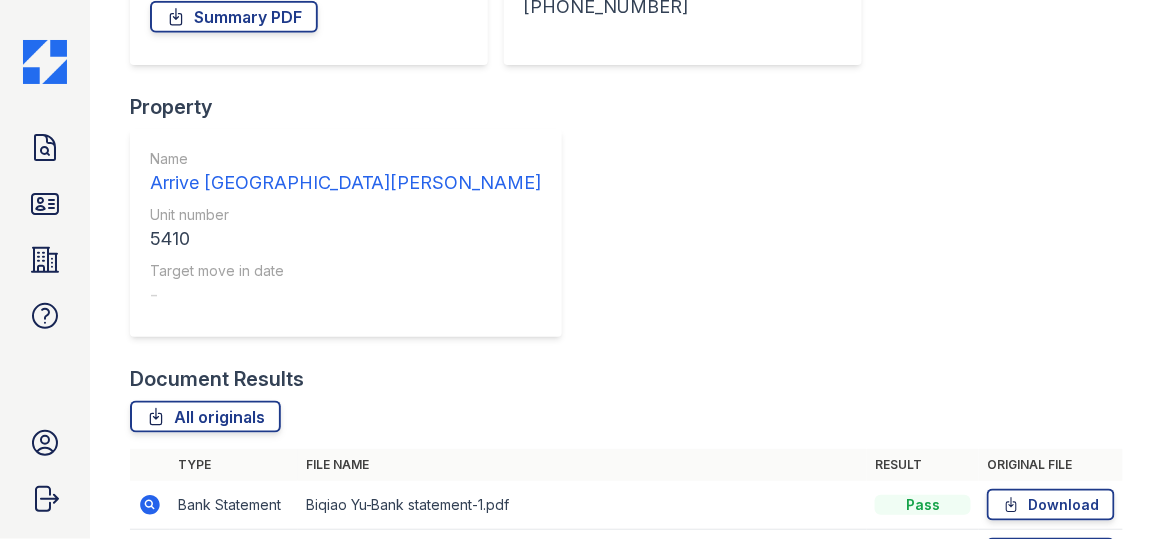 click 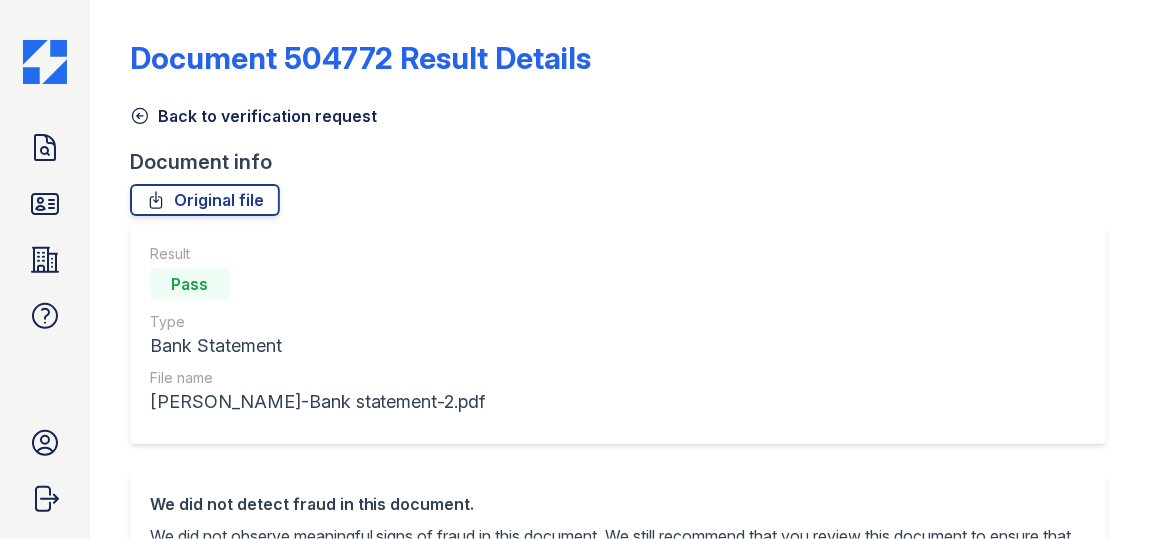 scroll, scrollTop: 0, scrollLeft: 0, axis: both 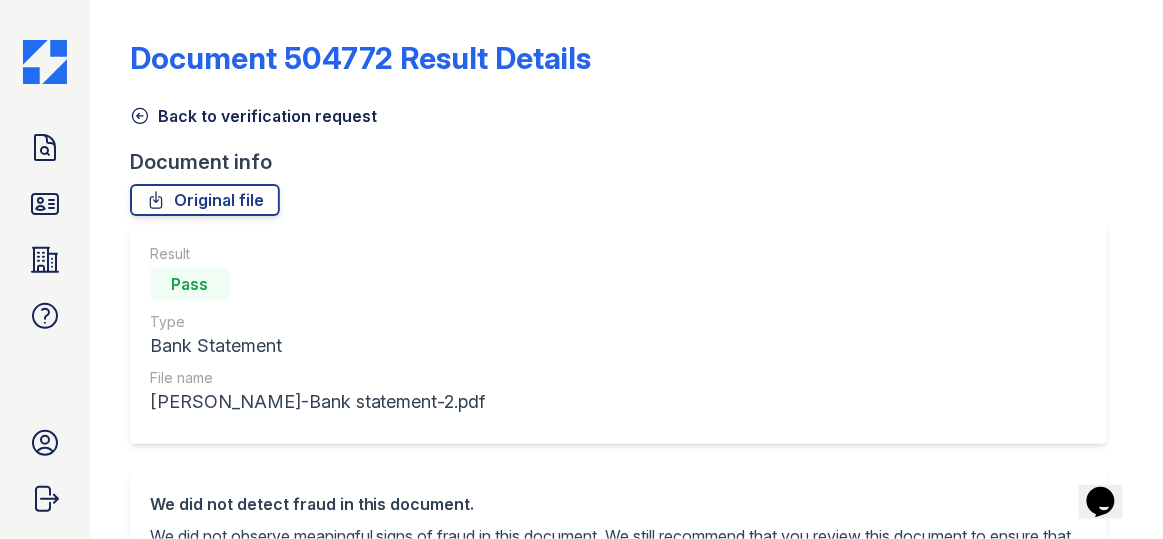 click 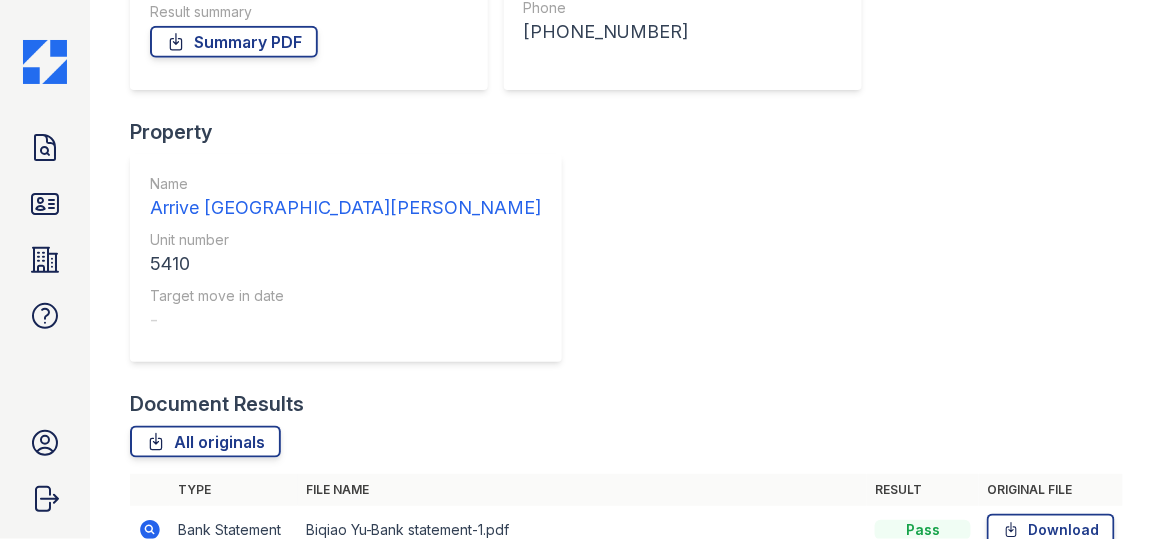 scroll, scrollTop: 399, scrollLeft: 0, axis: vertical 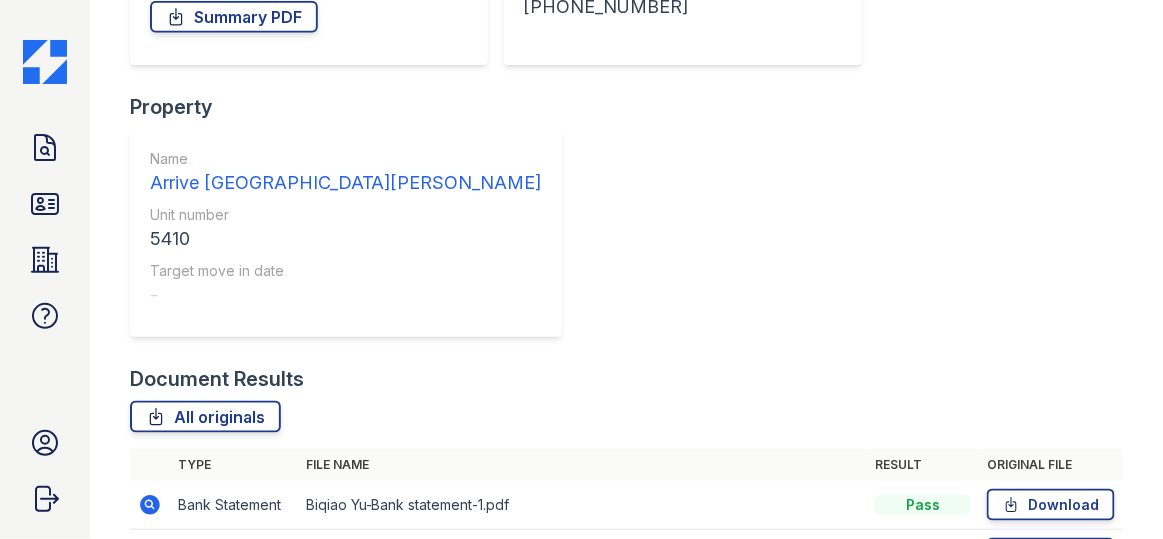 click 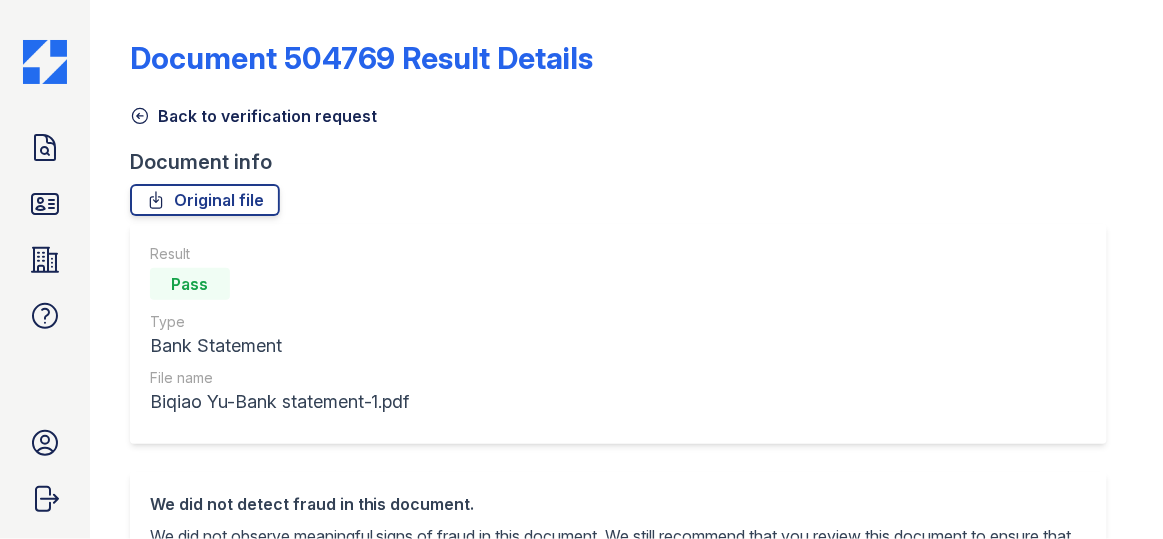 scroll, scrollTop: 0, scrollLeft: 0, axis: both 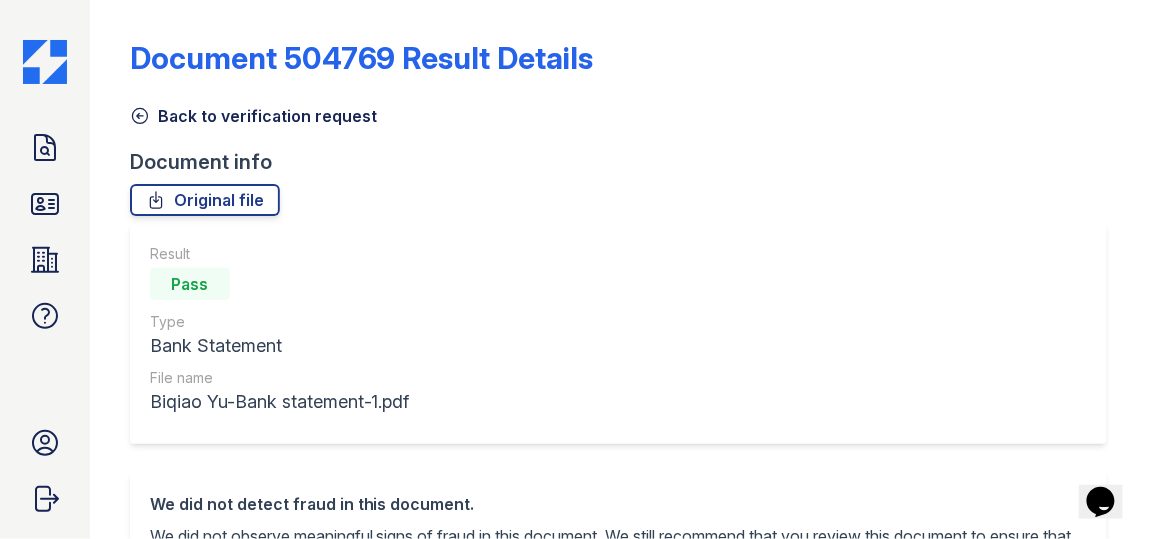 click on "Document 504769 Result Details
Back to verification request
Document info
Original file
Result
Pass
Type
Bank Statement
File name
Biqiao Yu-Bank statement-1.pdf
We did not detect fraud in this document.
We did not observe meaningful signs of fraud in this document. We still recommend that you review this document to ensure that the income amounts meet your requirements (e.g. income-to-rent ratio) and can be reconciled against other documents that have been submitted.
Result Indicators
Type
Category
Title
Description
TRUST
Authenticity
No modification in document metadata
Timestamps in this document's metadata do not indicate that the file was incrementally updated or modified.
TRUST" at bounding box center (626, 828) 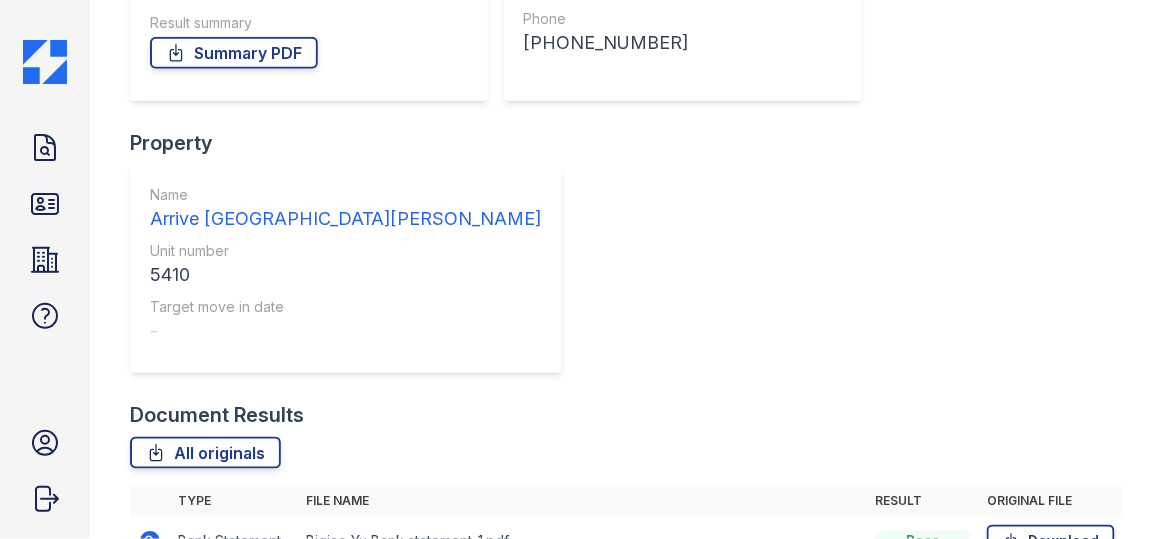 scroll, scrollTop: 399, scrollLeft: 0, axis: vertical 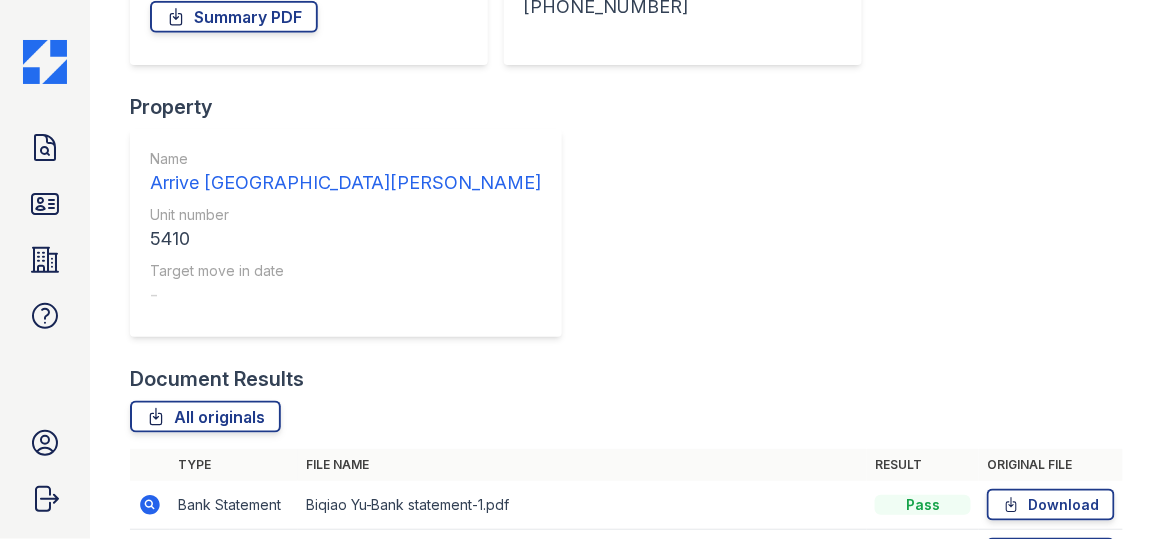 click 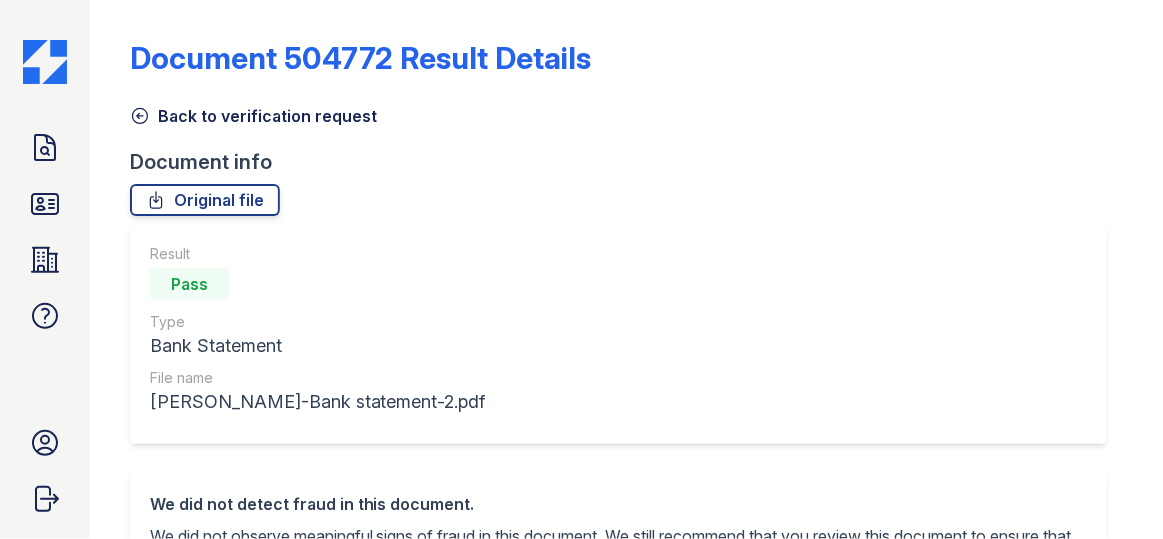 scroll, scrollTop: 0, scrollLeft: 0, axis: both 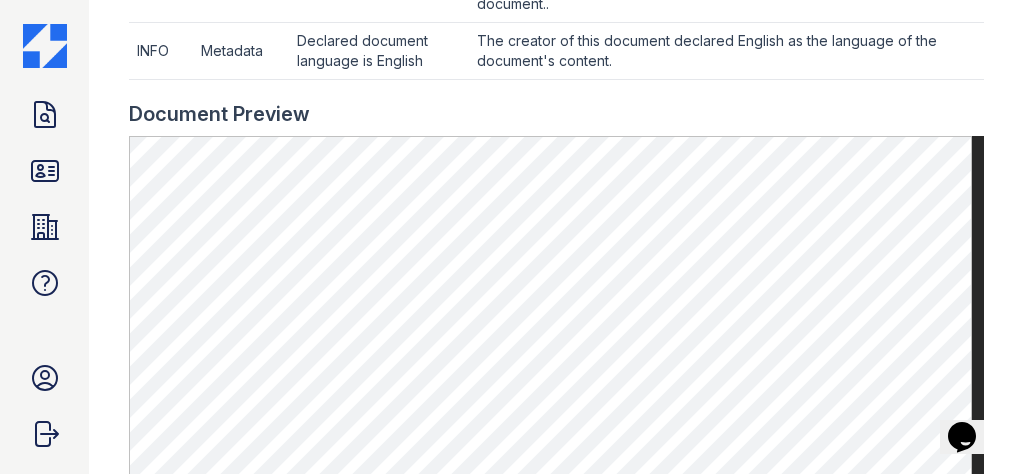 drag, startPoint x: 1068, startPoint y: 0, endPoint x: 715, endPoint y: 133, distance: 377.22406 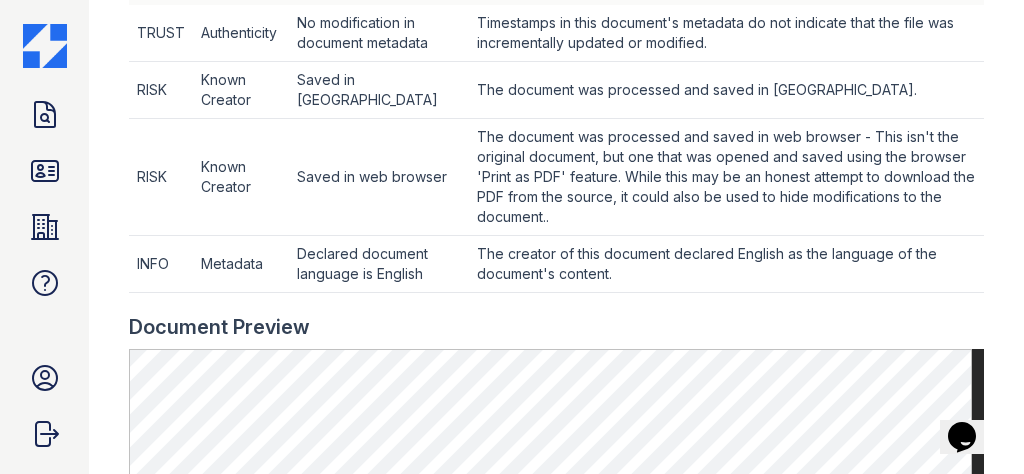 scroll, scrollTop: 602, scrollLeft: 0, axis: vertical 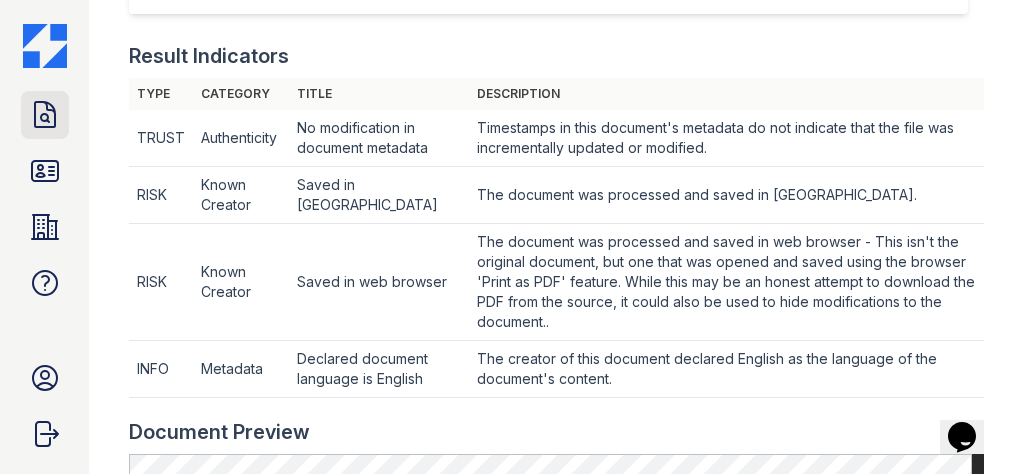 click 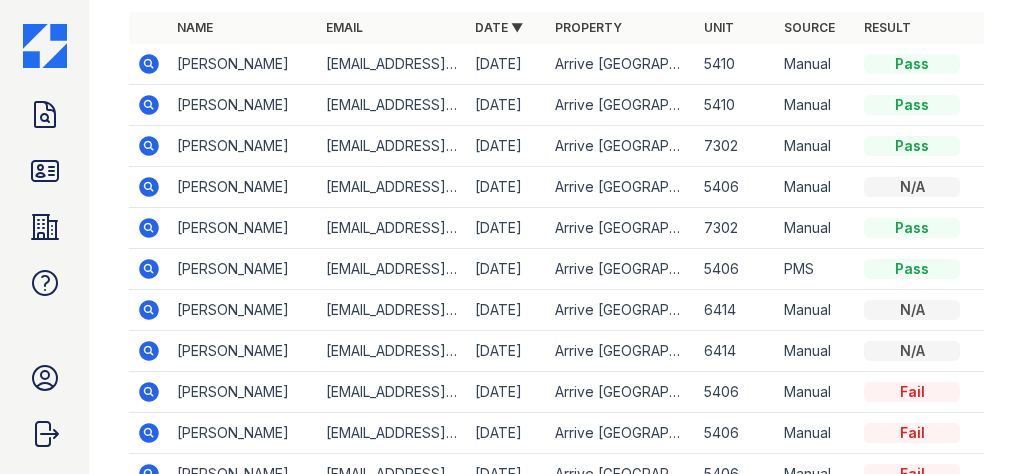 scroll, scrollTop: 160, scrollLeft: 0, axis: vertical 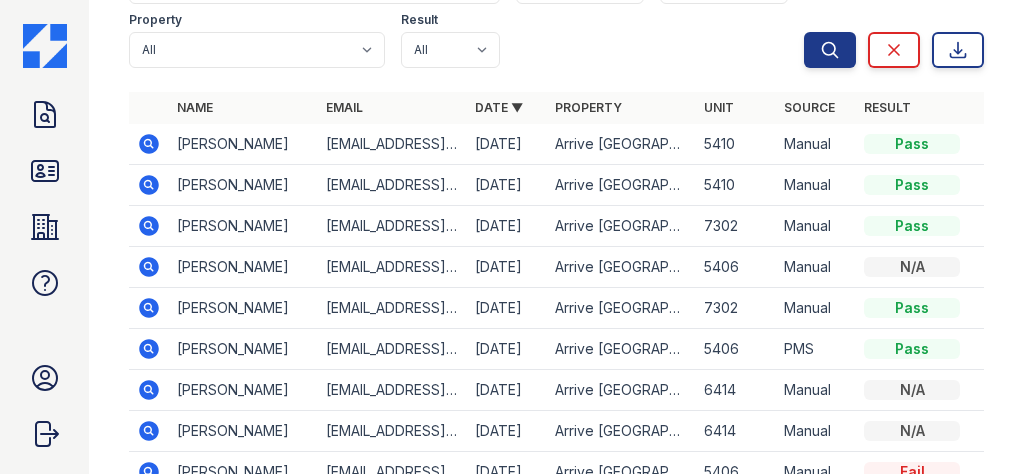 click at bounding box center [149, 185] 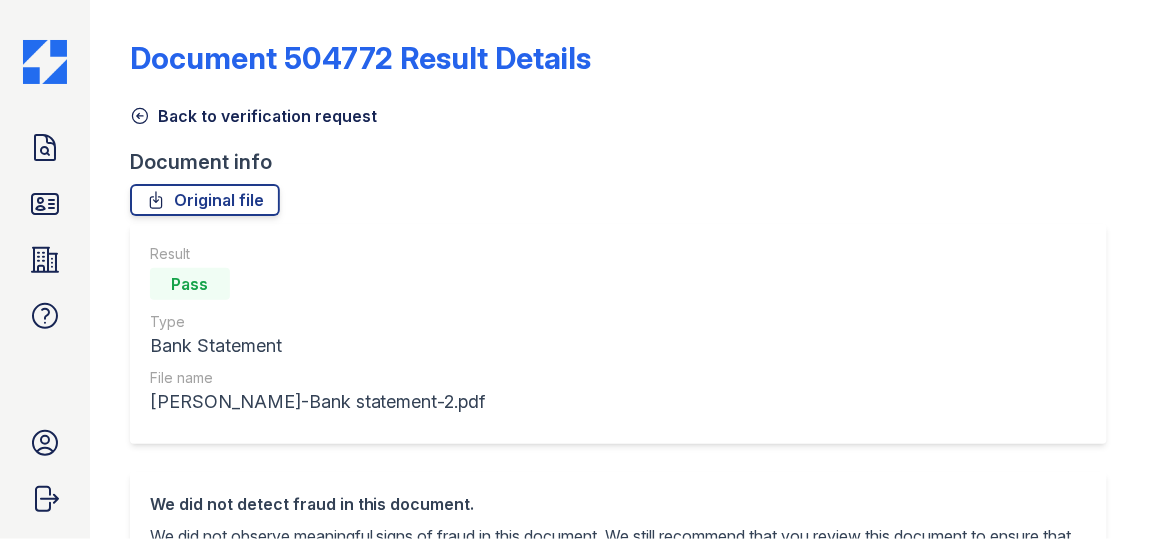 scroll, scrollTop: 0, scrollLeft: 0, axis: both 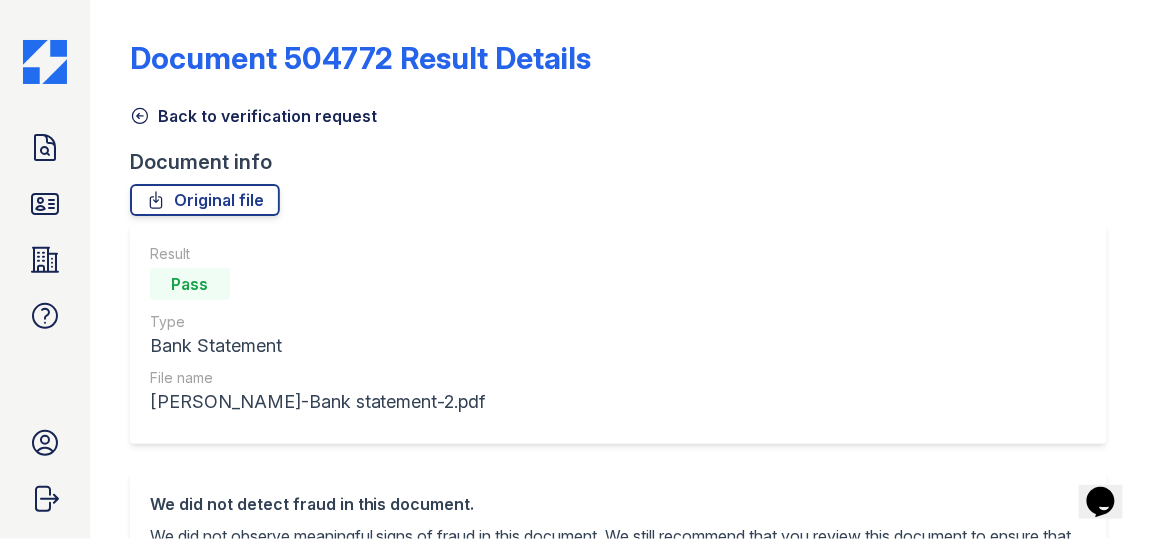 click 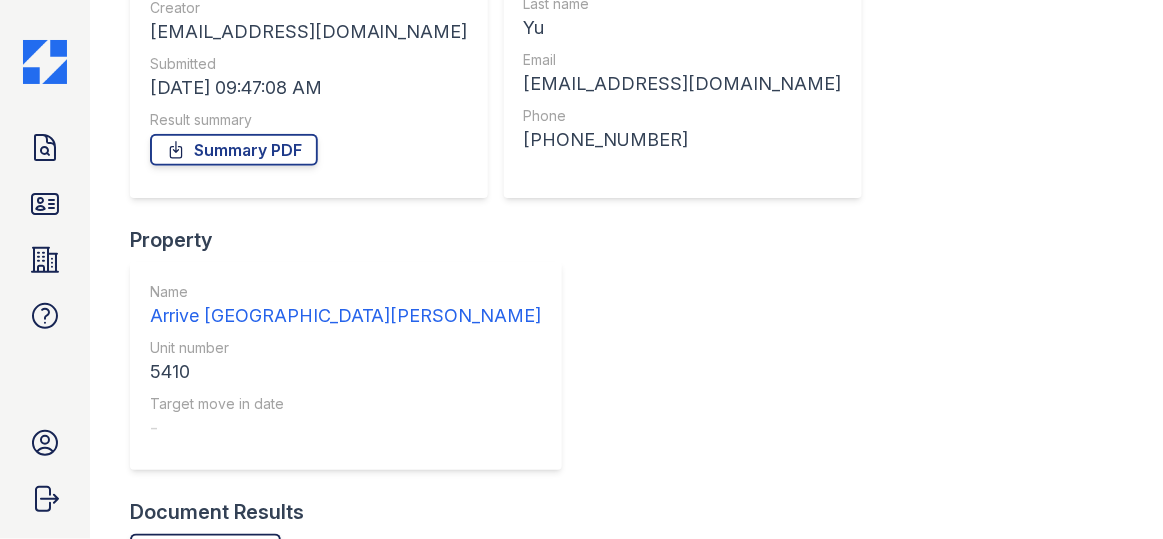 scroll, scrollTop: 399, scrollLeft: 0, axis: vertical 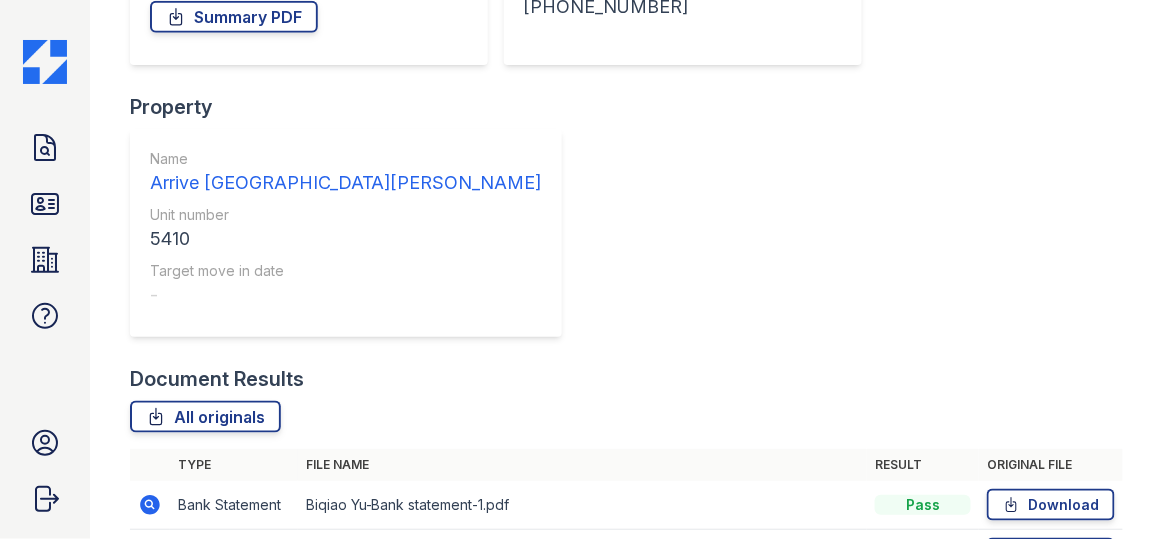 click 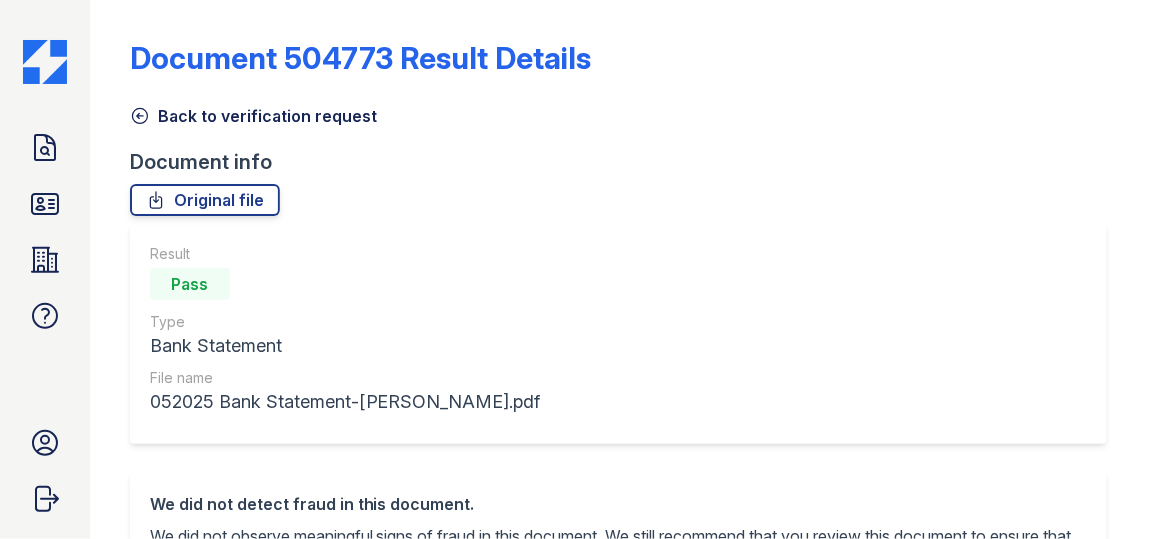 scroll, scrollTop: 0, scrollLeft: 0, axis: both 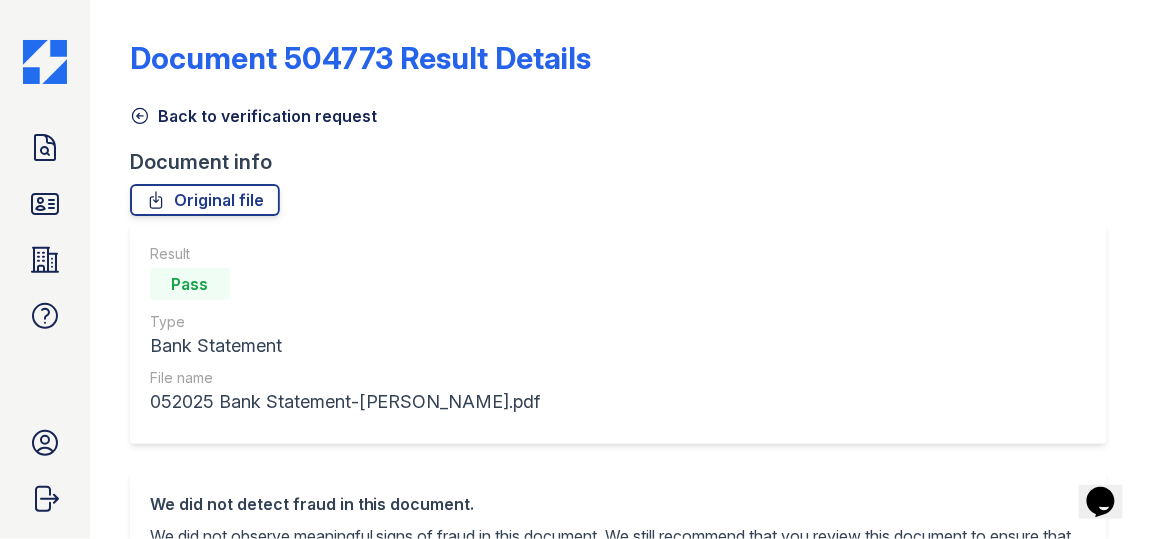 click 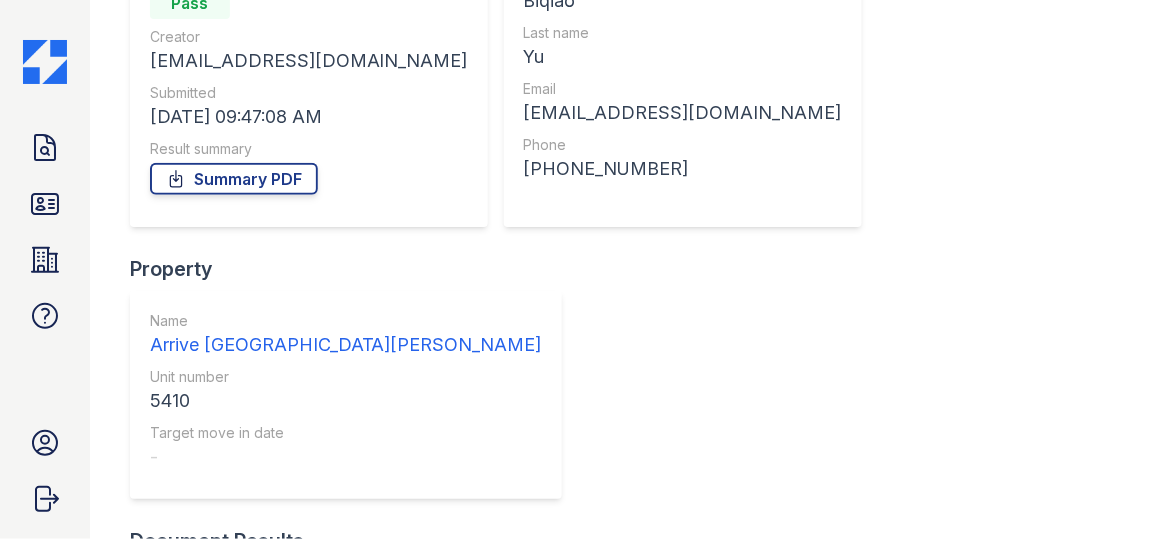 scroll, scrollTop: 399, scrollLeft: 0, axis: vertical 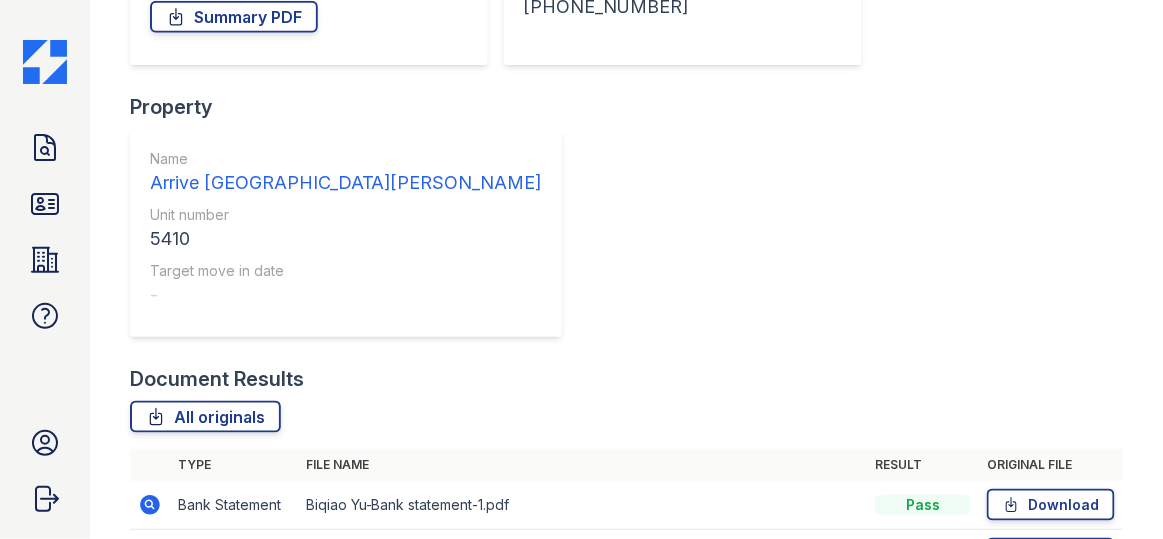 click at bounding box center (150, 652) 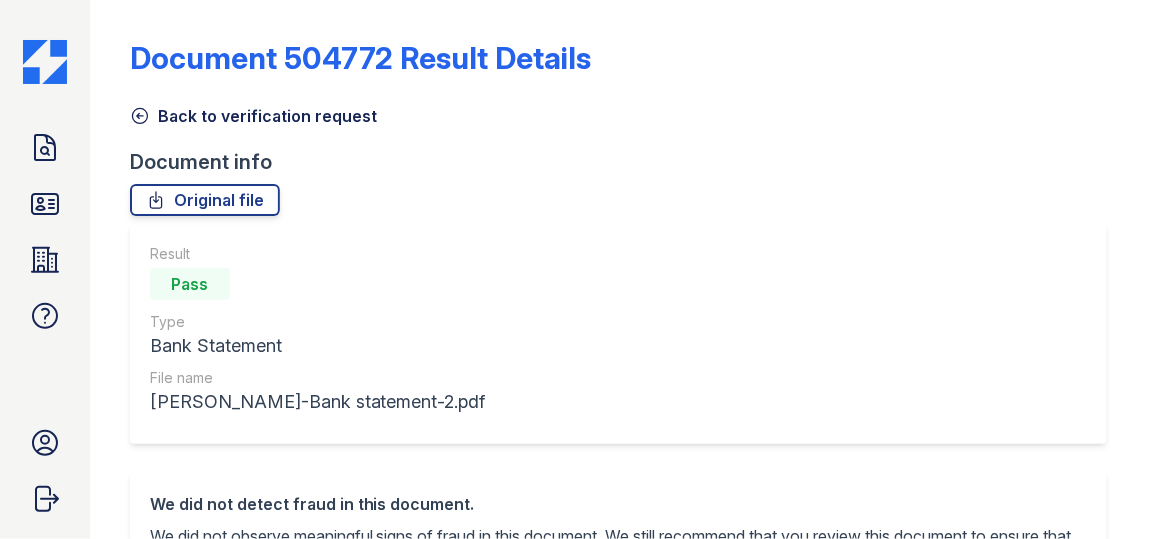 scroll, scrollTop: 0, scrollLeft: 0, axis: both 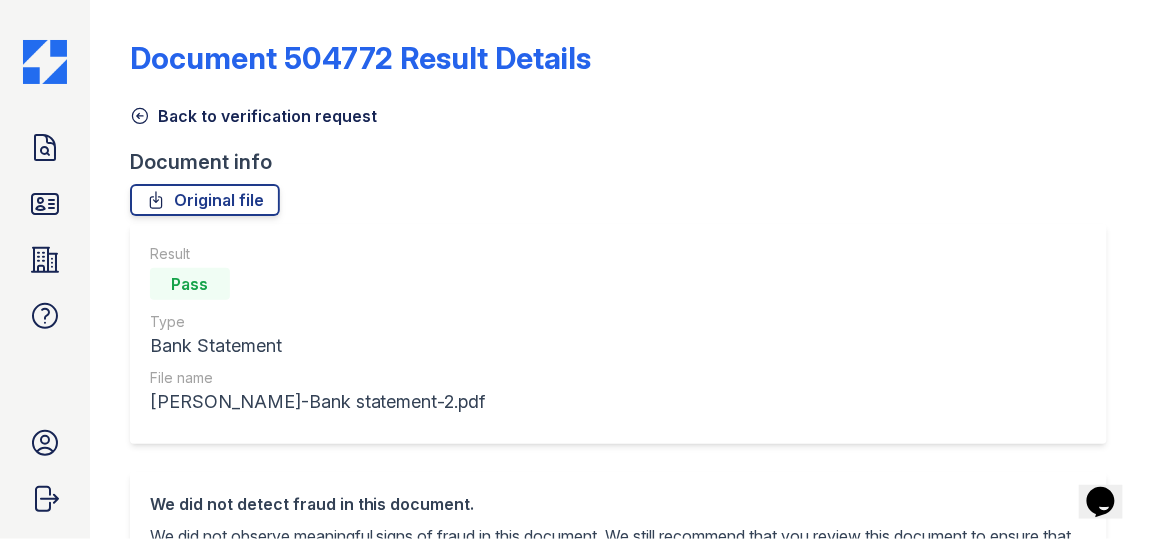 click 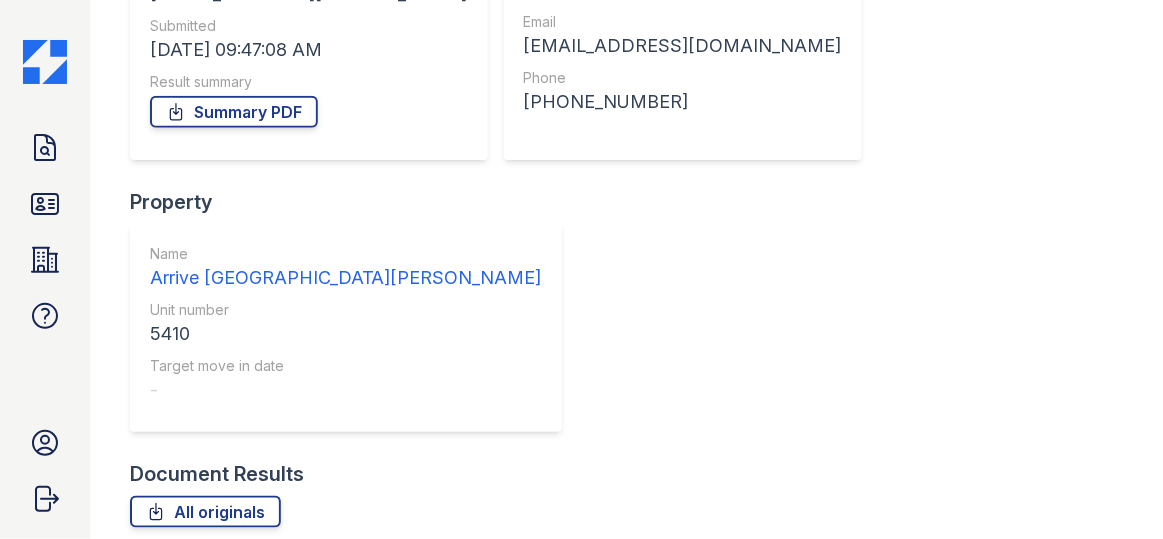 scroll, scrollTop: 399, scrollLeft: 0, axis: vertical 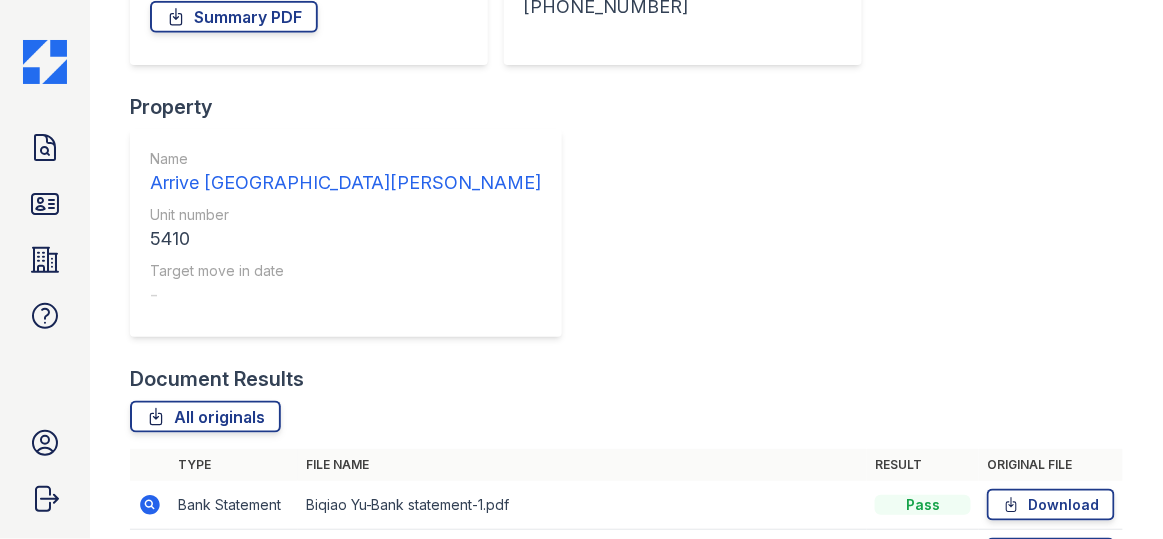 click 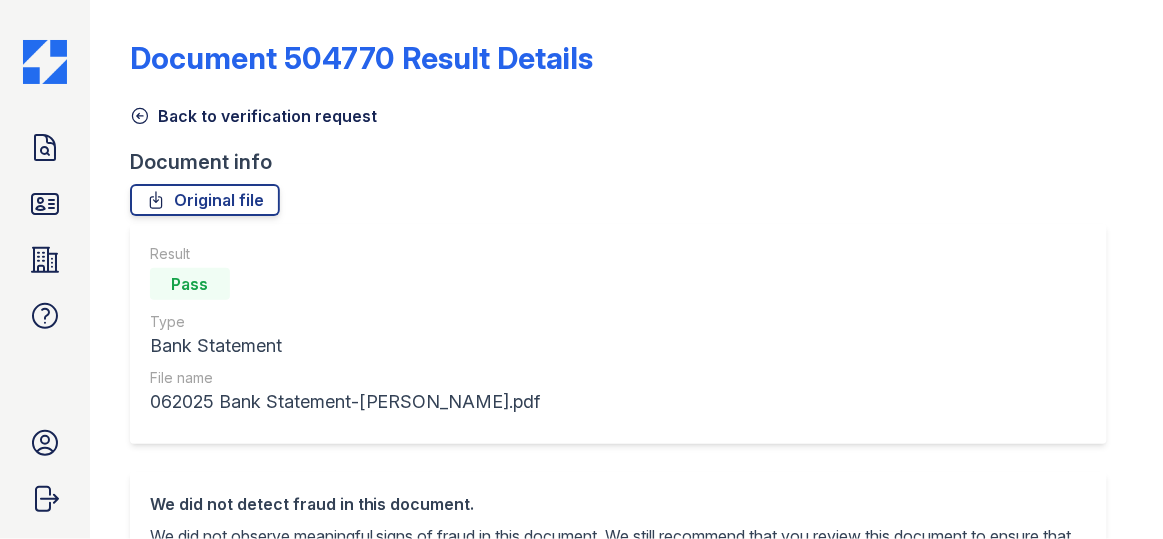 scroll, scrollTop: 0, scrollLeft: 0, axis: both 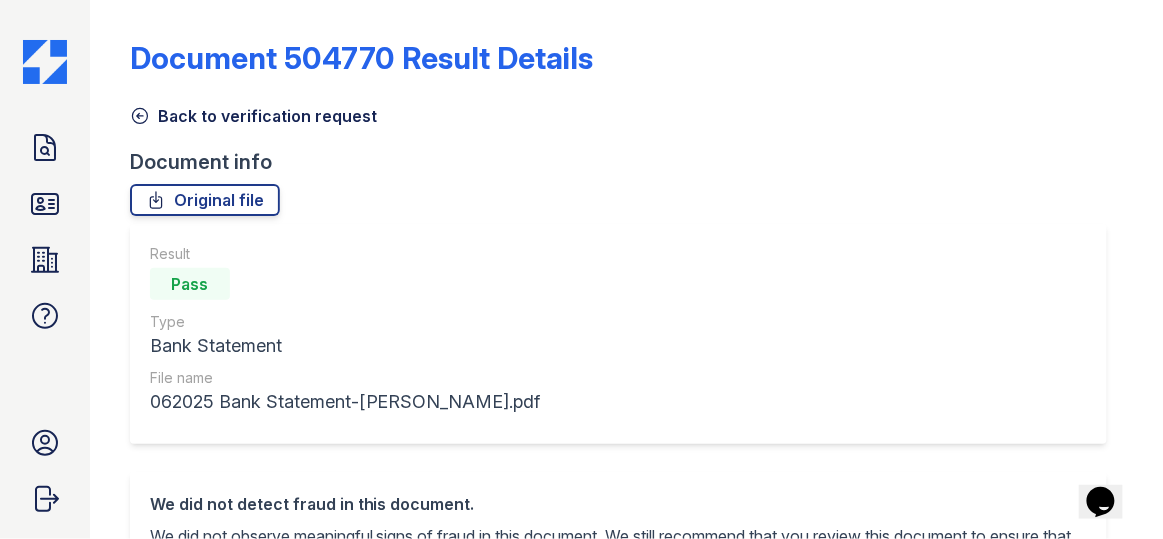 click 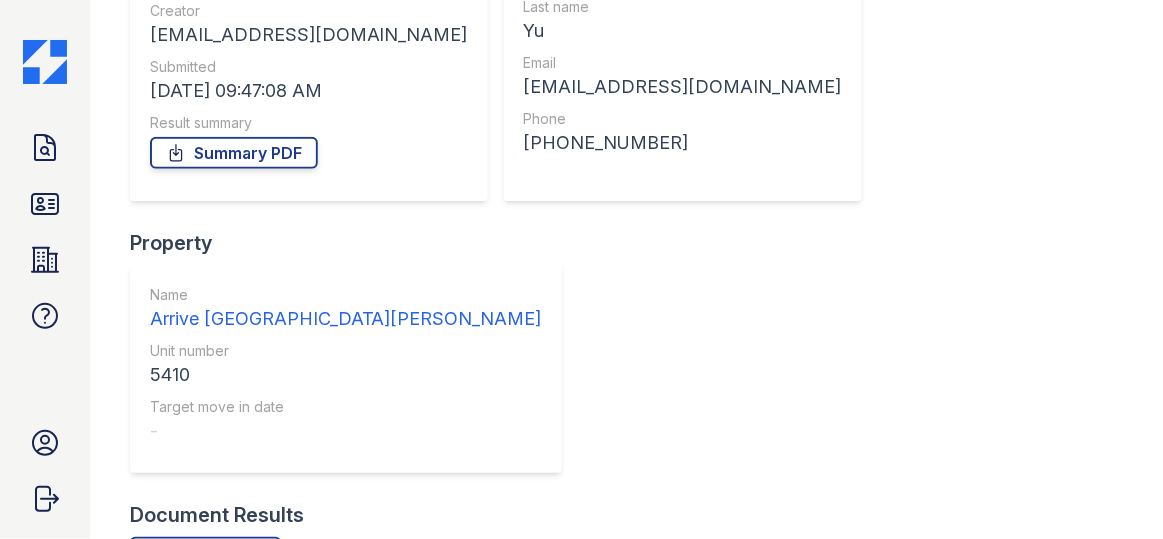 scroll, scrollTop: 399, scrollLeft: 0, axis: vertical 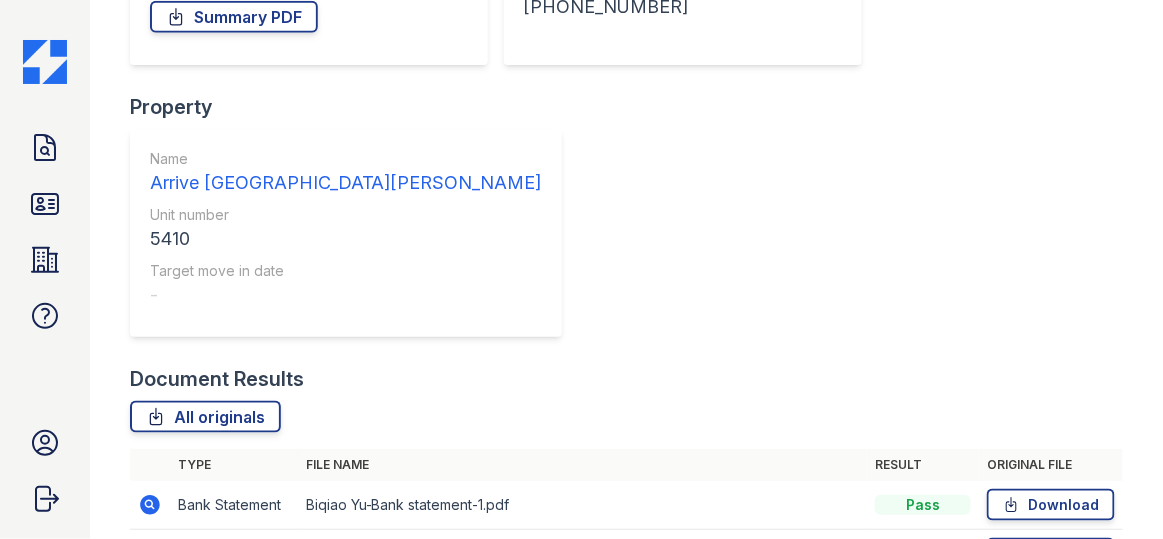 click 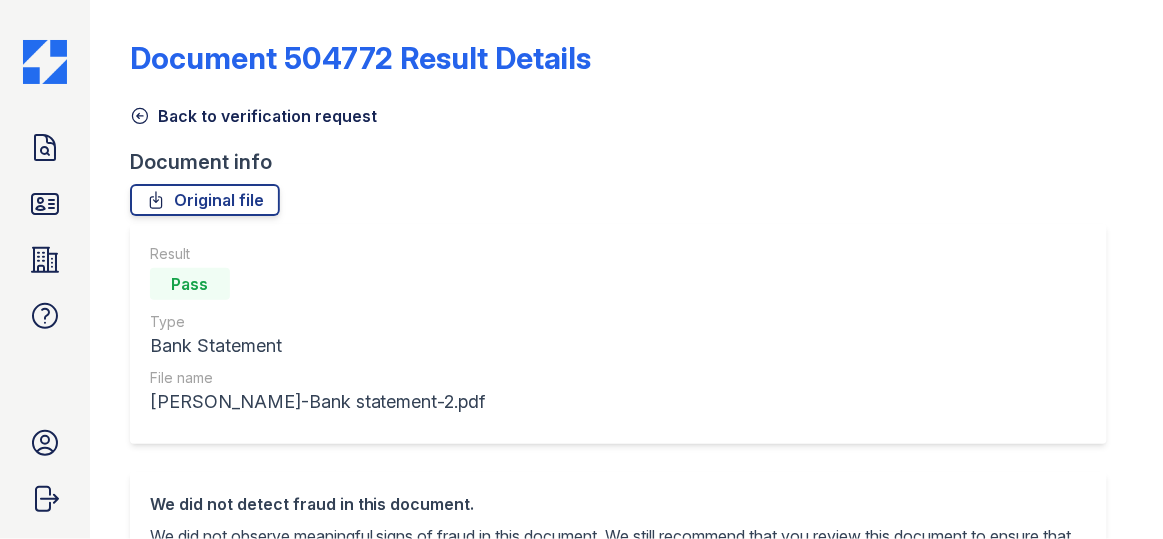scroll, scrollTop: 0, scrollLeft: 0, axis: both 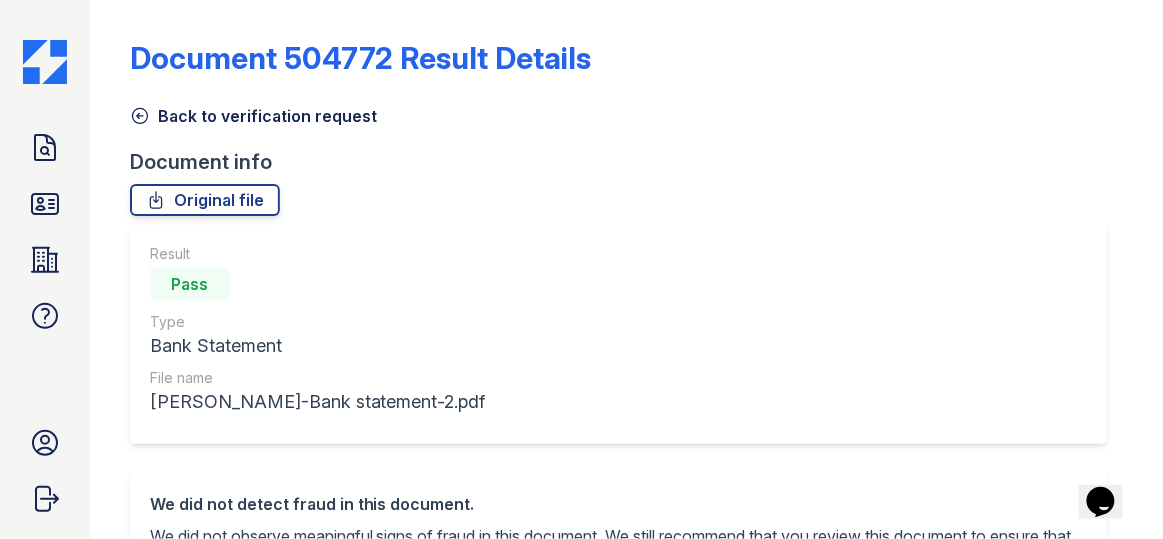 click 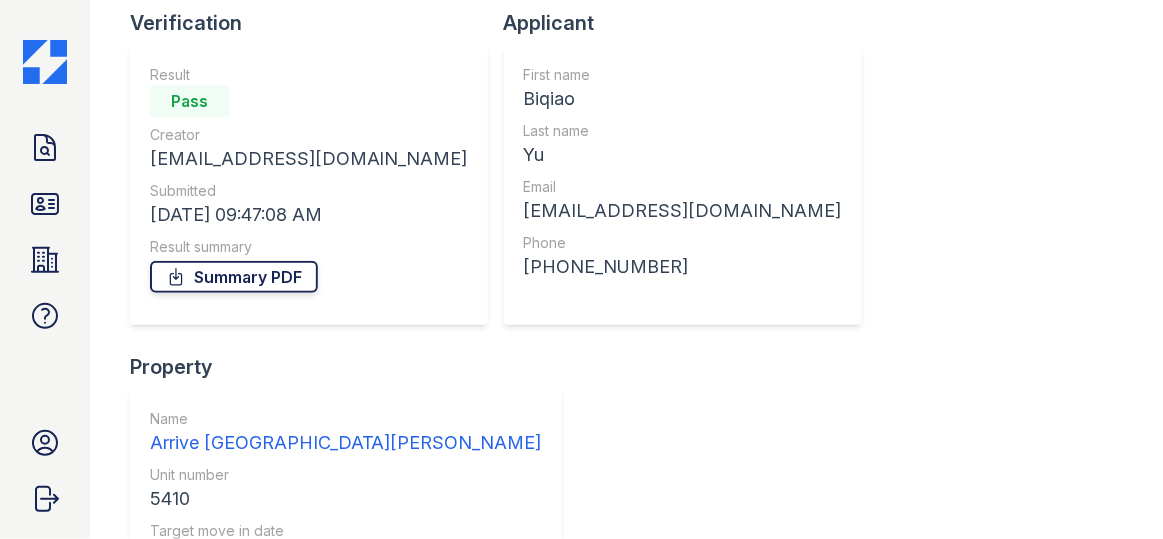 scroll, scrollTop: 363, scrollLeft: 0, axis: vertical 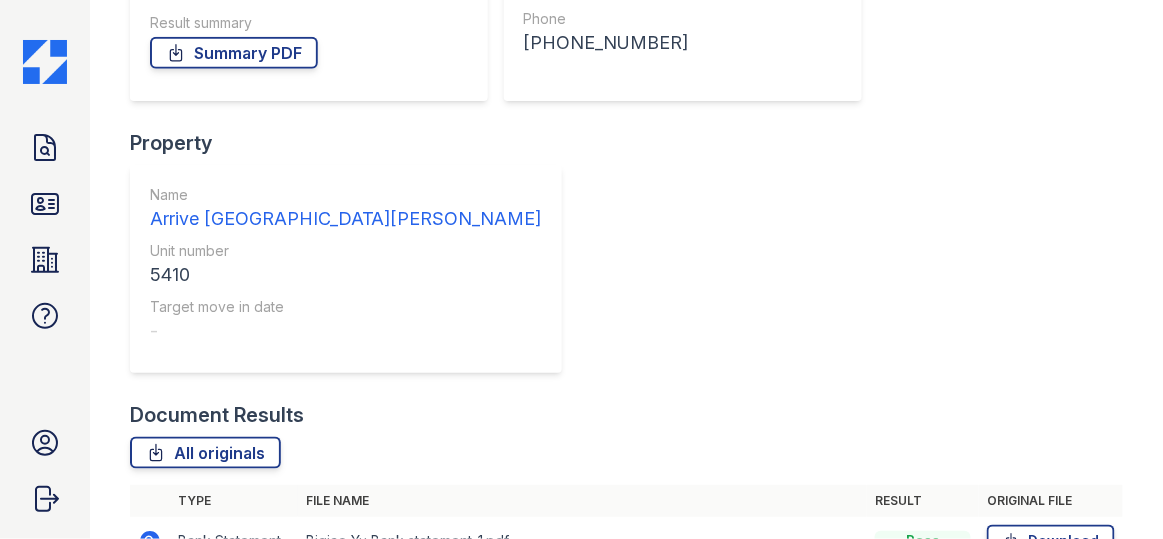 click 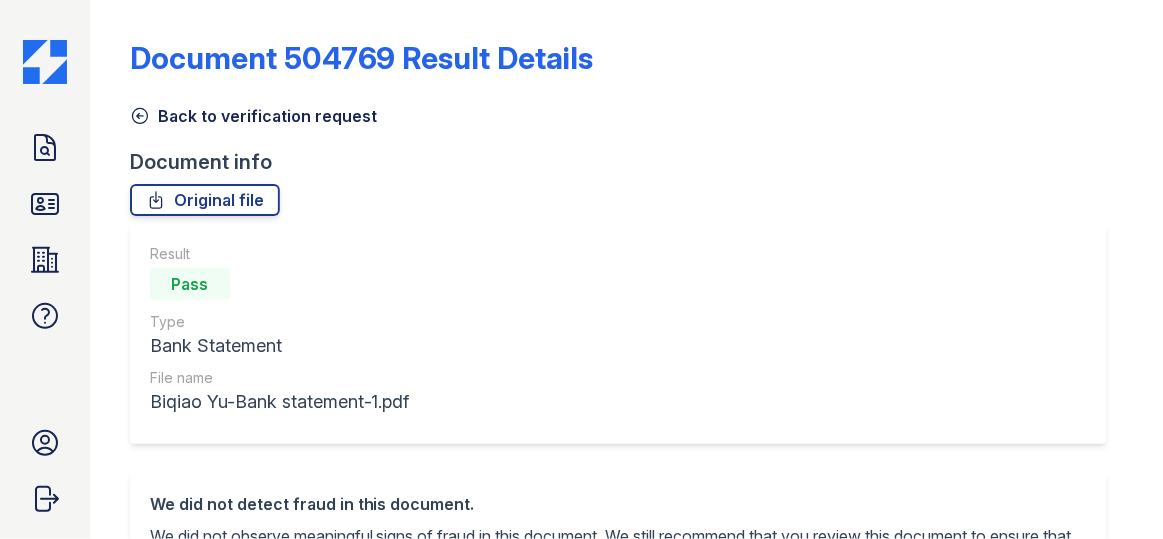 scroll, scrollTop: 0, scrollLeft: 0, axis: both 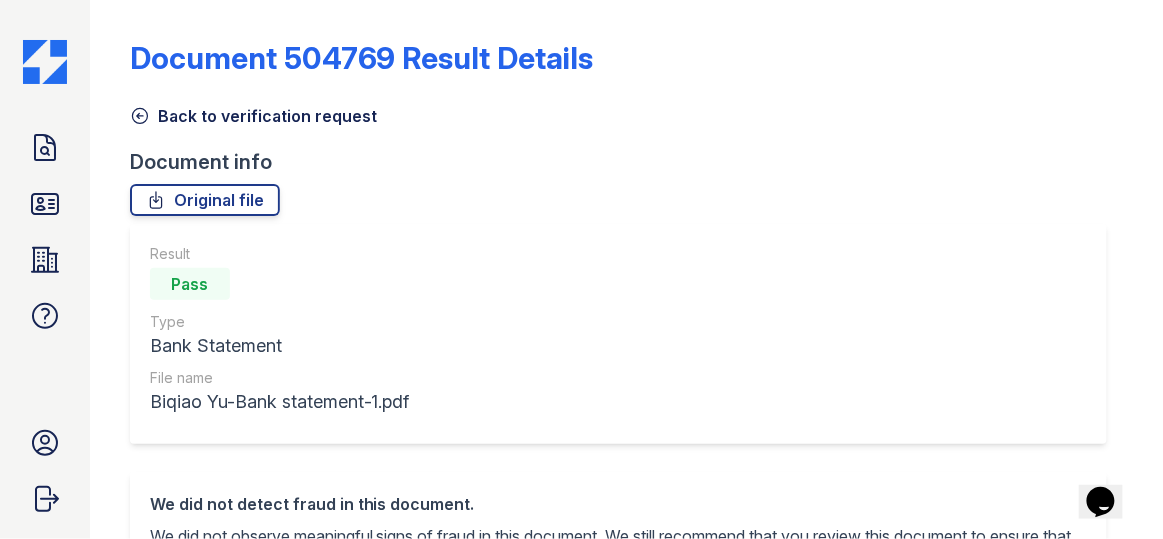 click 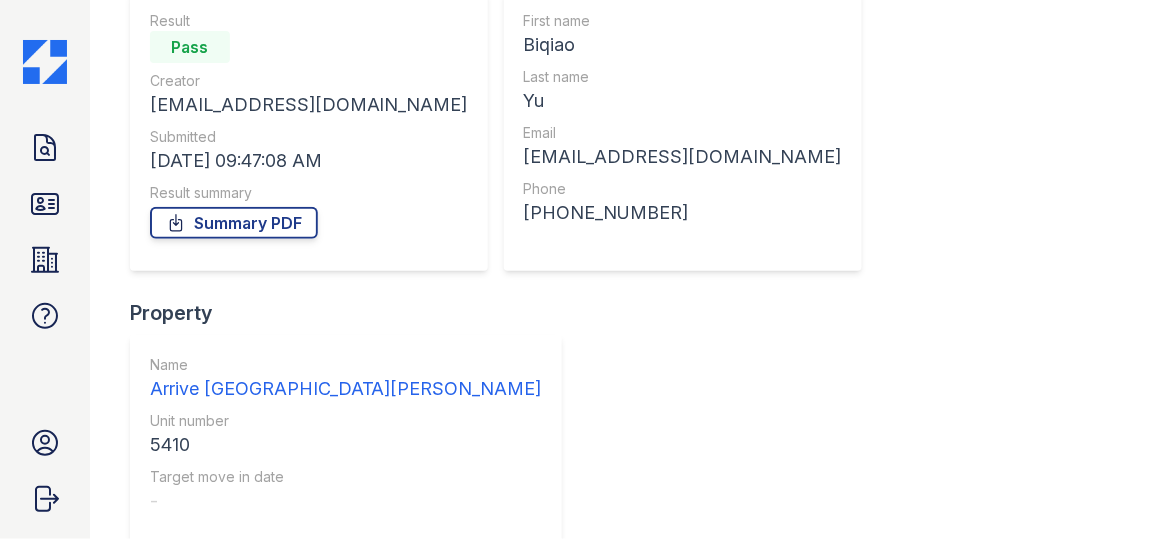 scroll, scrollTop: 399, scrollLeft: 0, axis: vertical 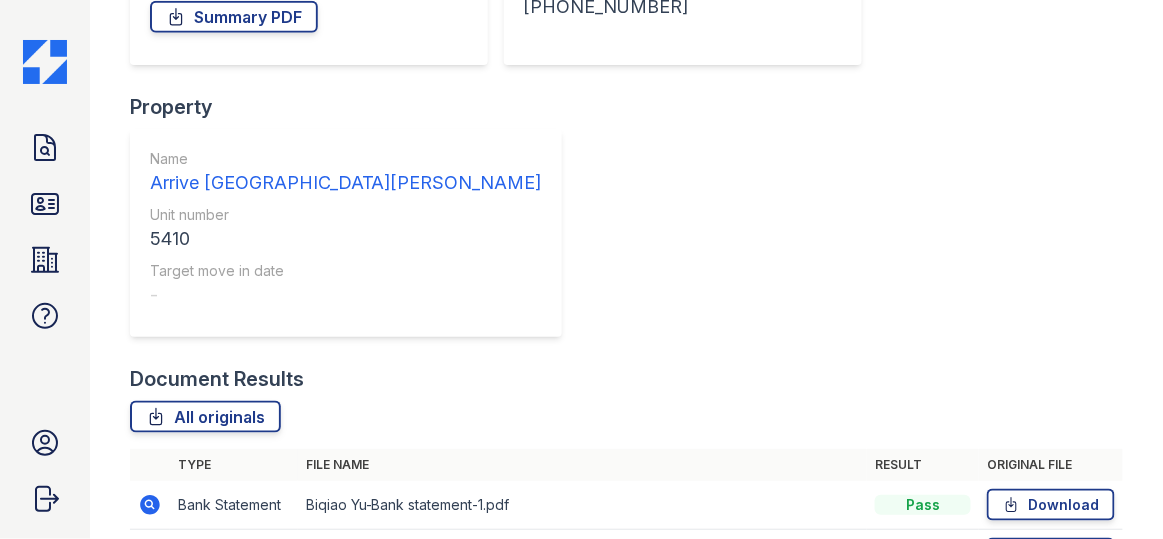 click 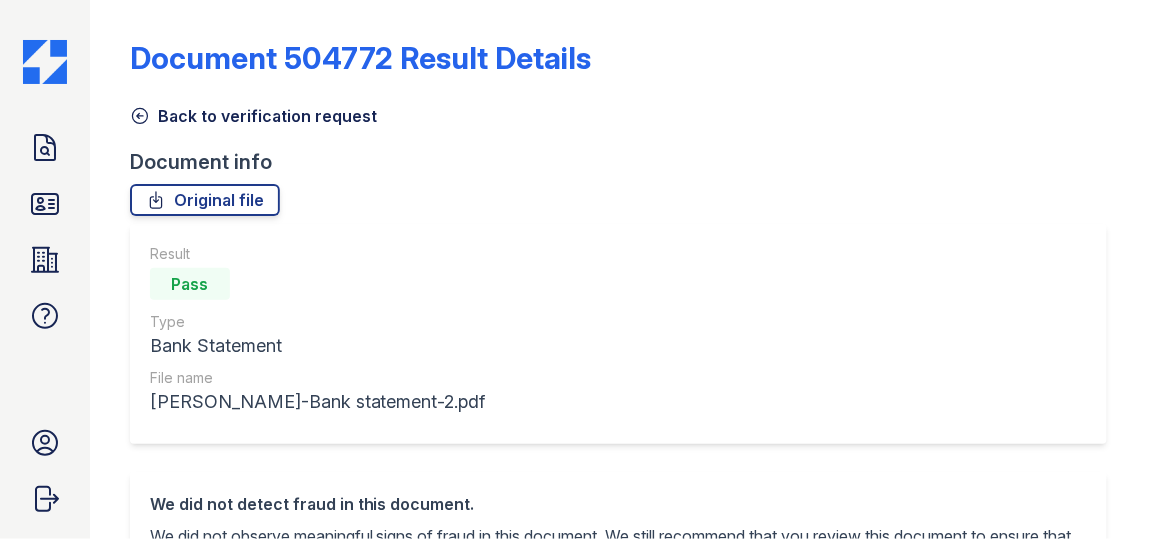 scroll, scrollTop: 0, scrollLeft: 0, axis: both 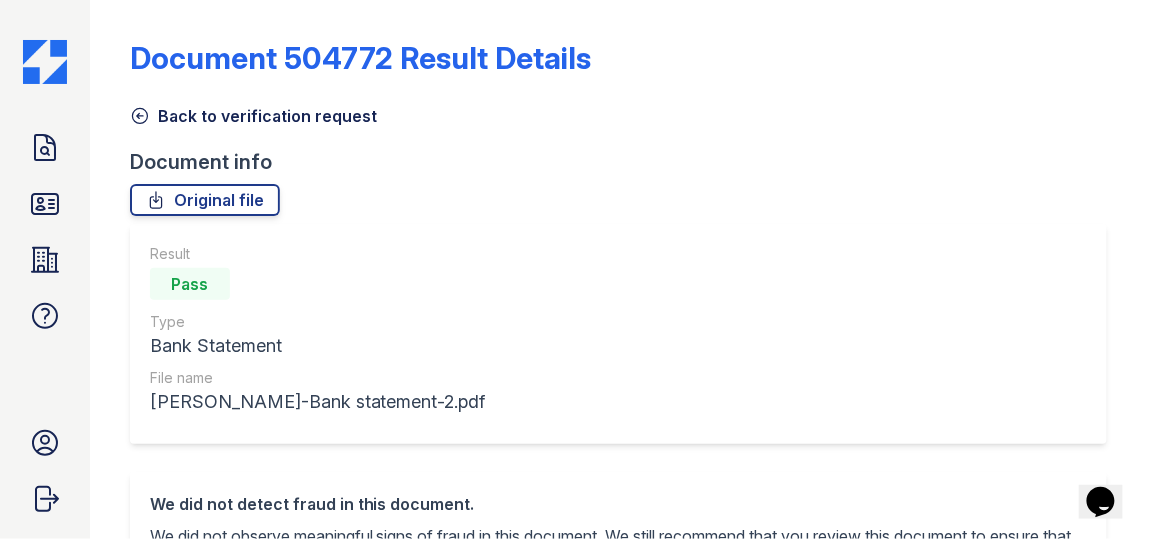 click 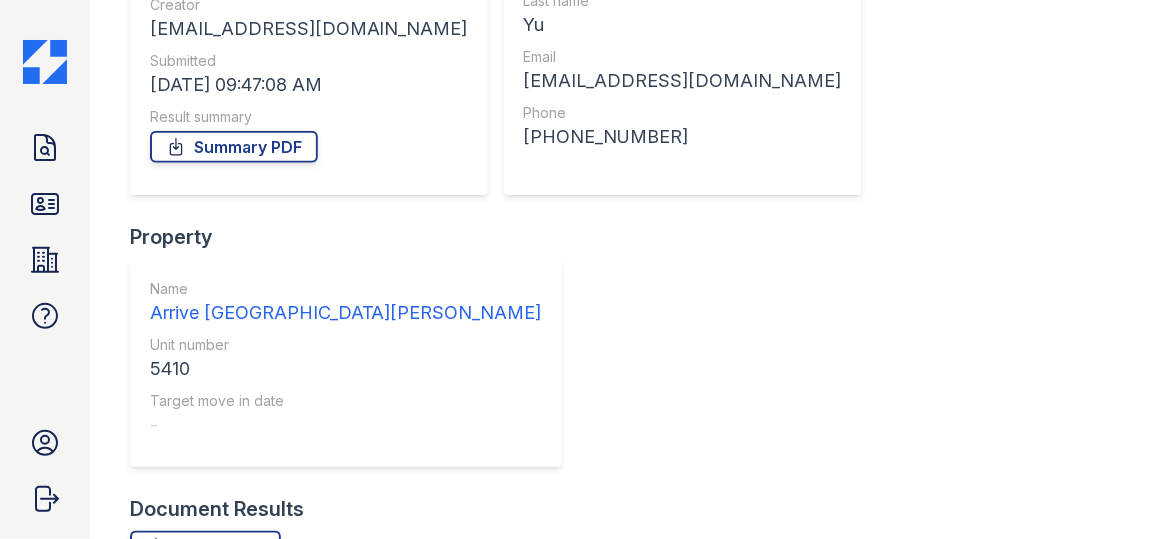 scroll, scrollTop: 399, scrollLeft: 0, axis: vertical 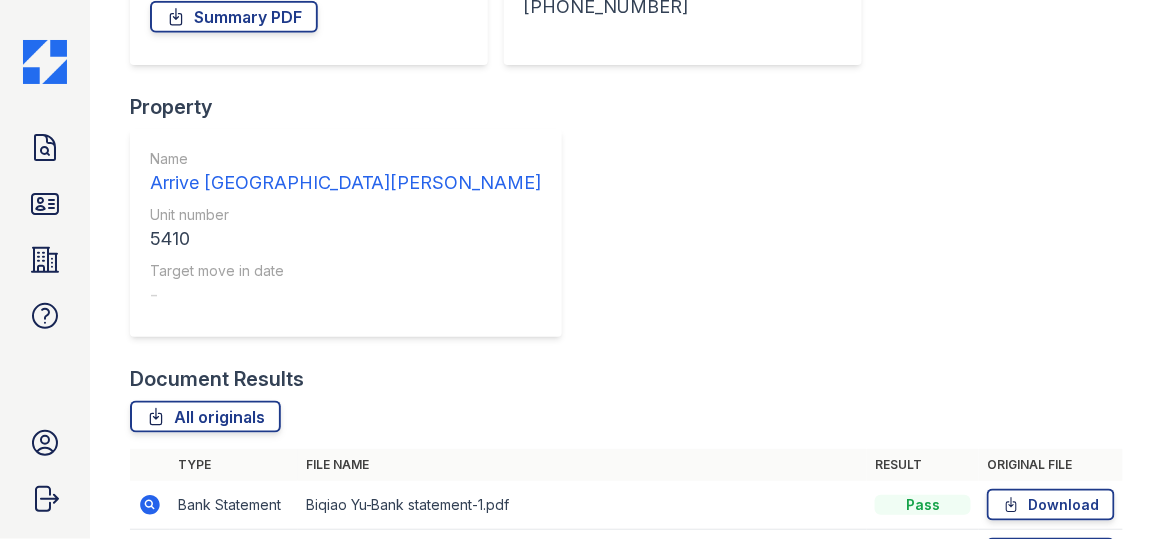 click 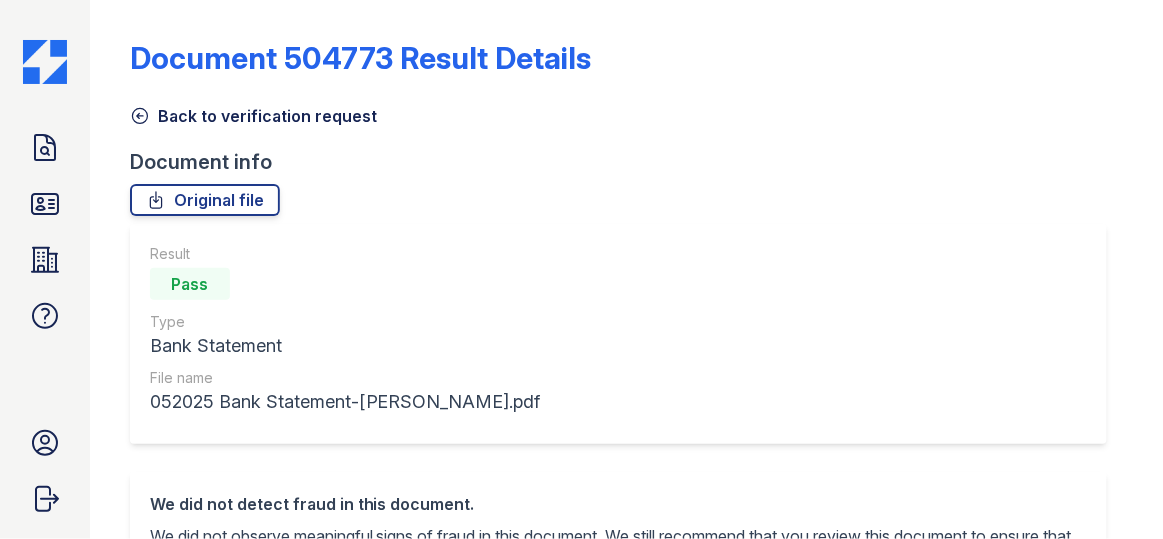 scroll, scrollTop: 0, scrollLeft: 0, axis: both 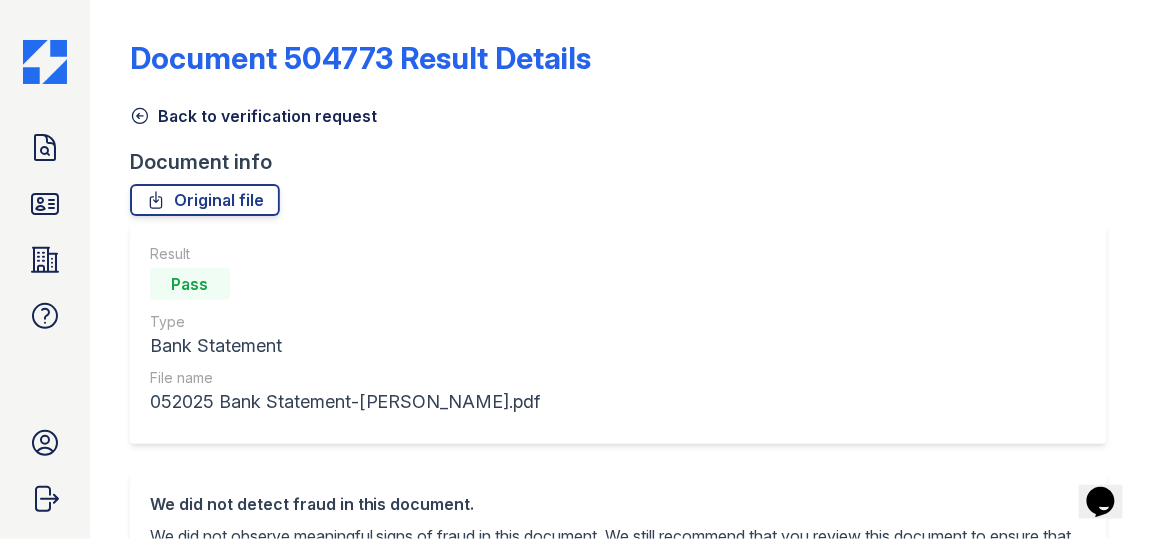 click 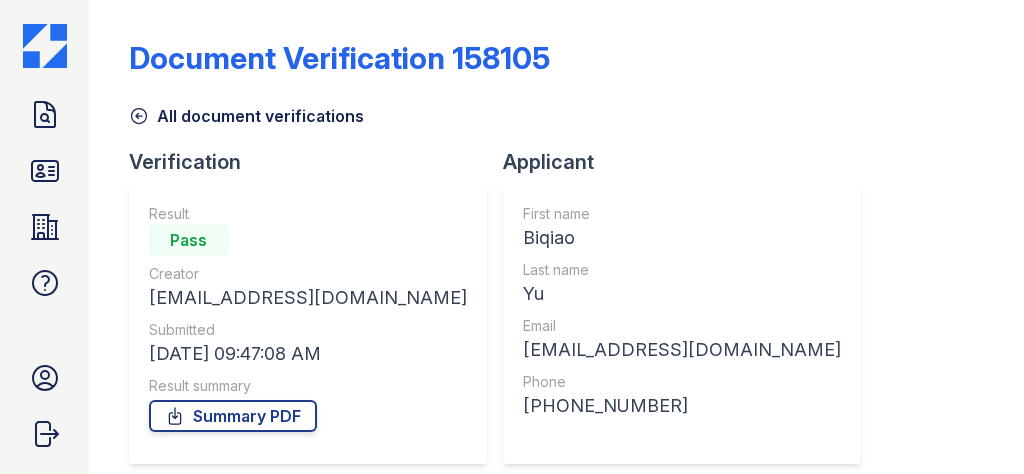 scroll, scrollTop: 0, scrollLeft: 0, axis: both 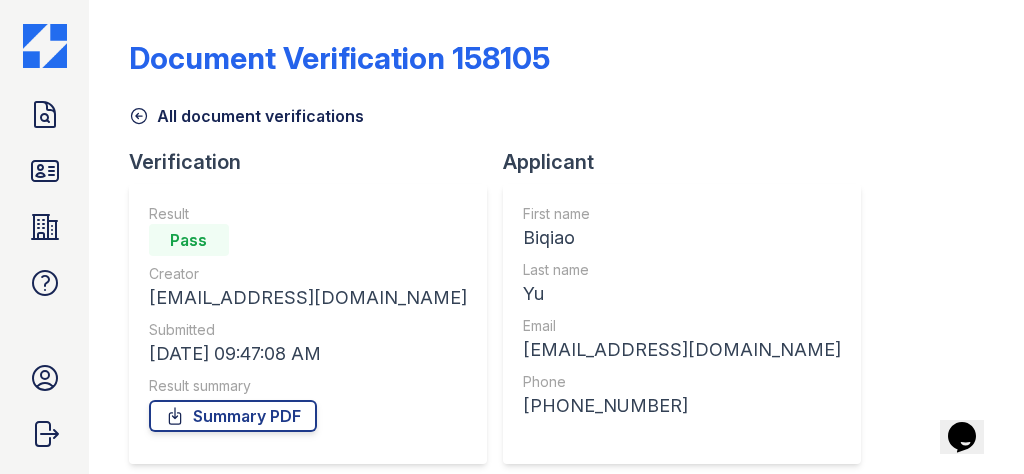 click 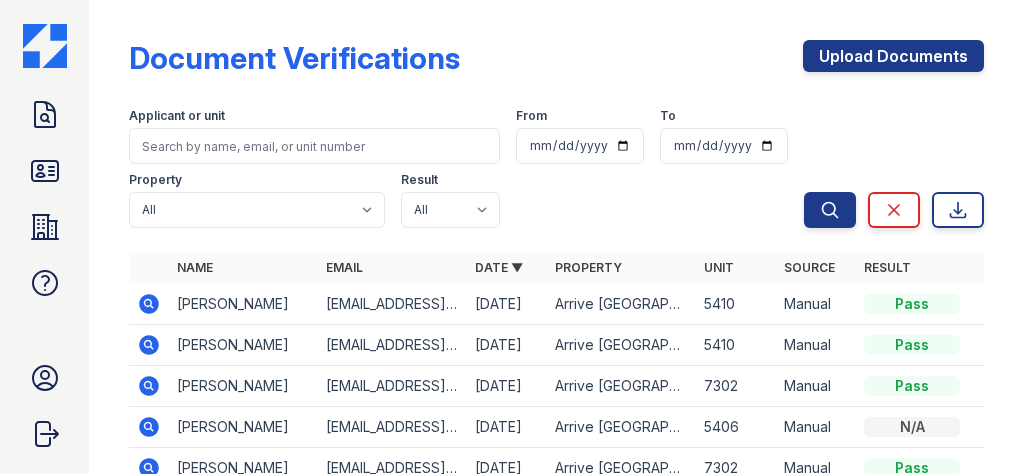 scroll, scrollTop: 80, scrollLeft: 0, axis: vertical 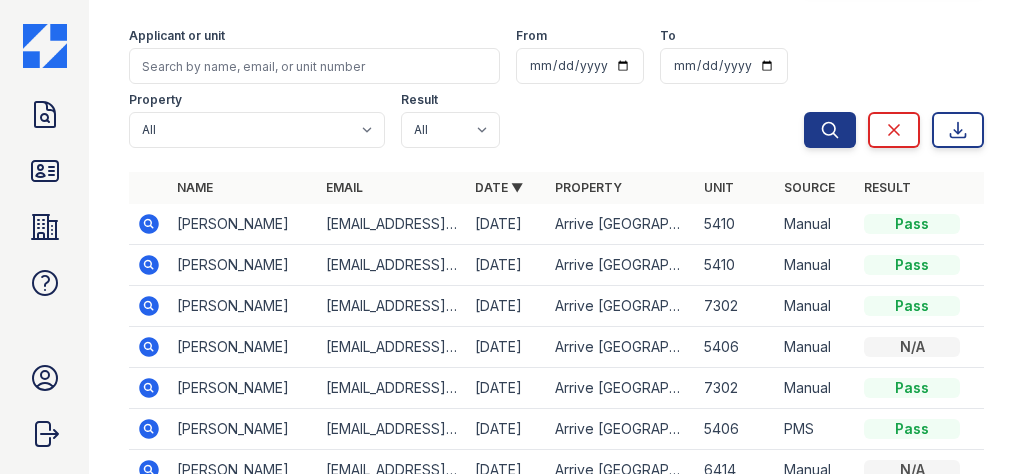 click 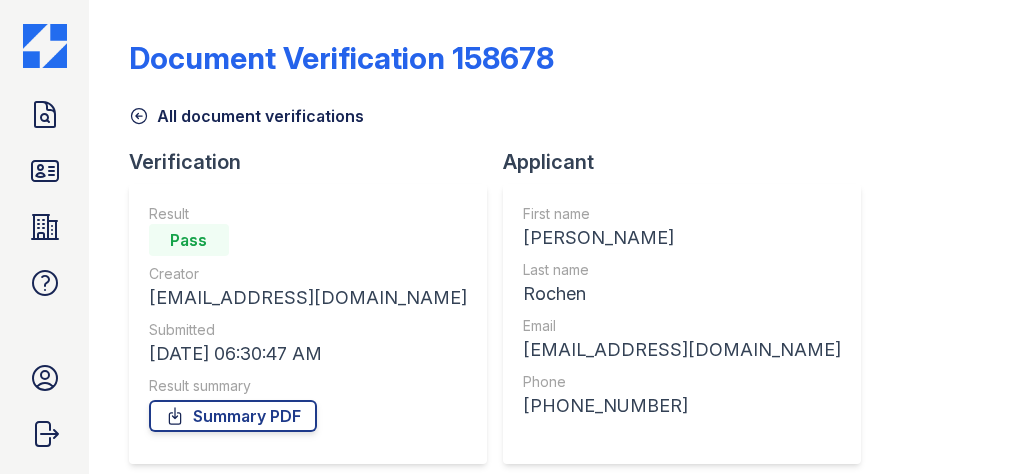 scroll, scrollTop: 0, scrollLeft: 0, axis: both 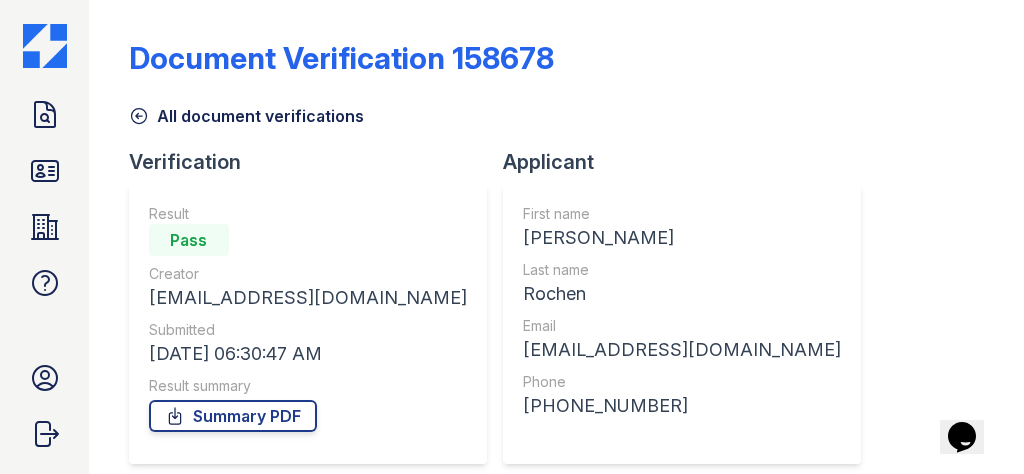 click 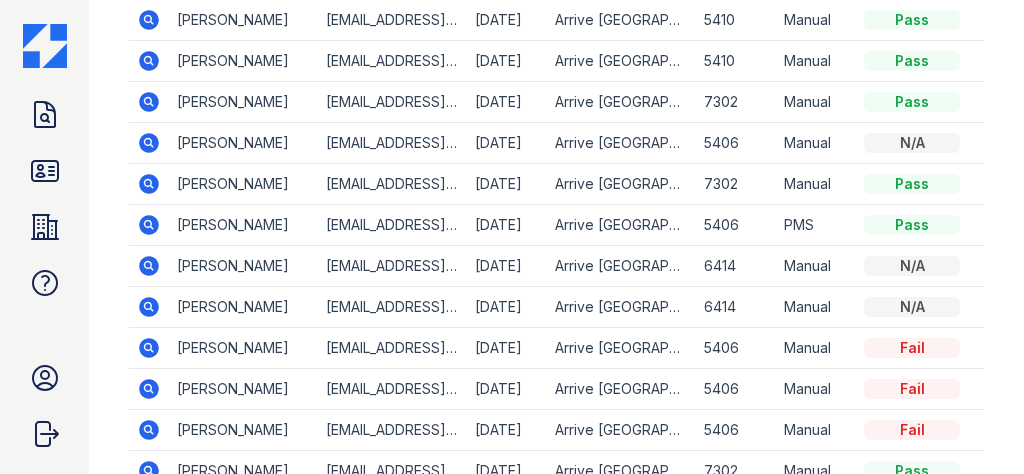 scroll, scrollTop: 240, scrollLeft: 0, axis: vertical 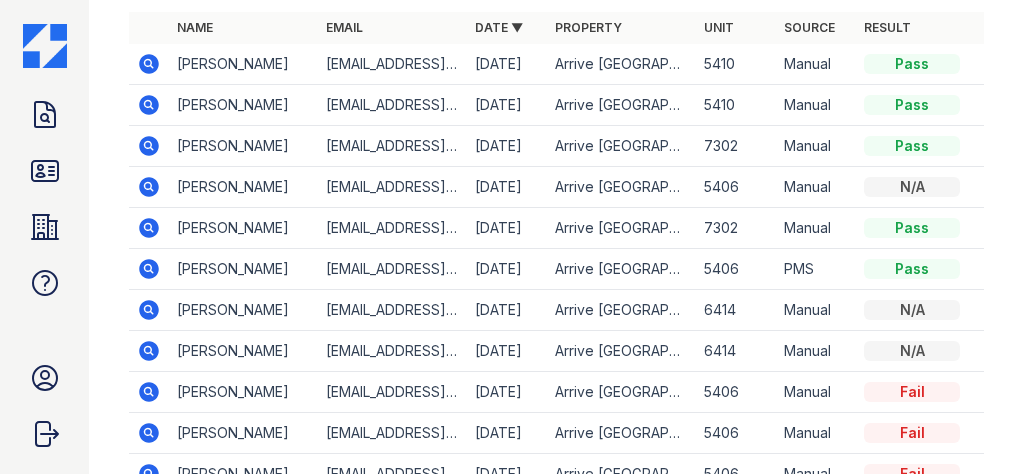 click 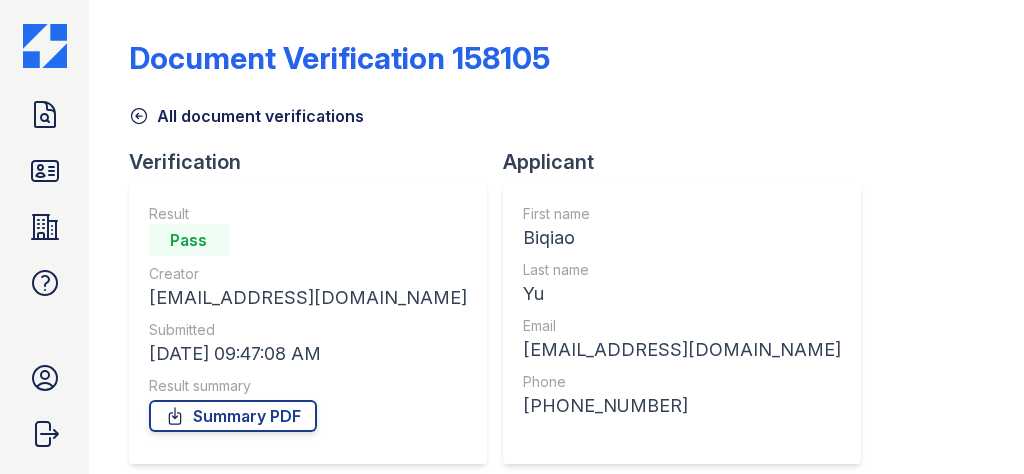 scroll, scrollTop: 0, scrollLeft: 0, axis: both 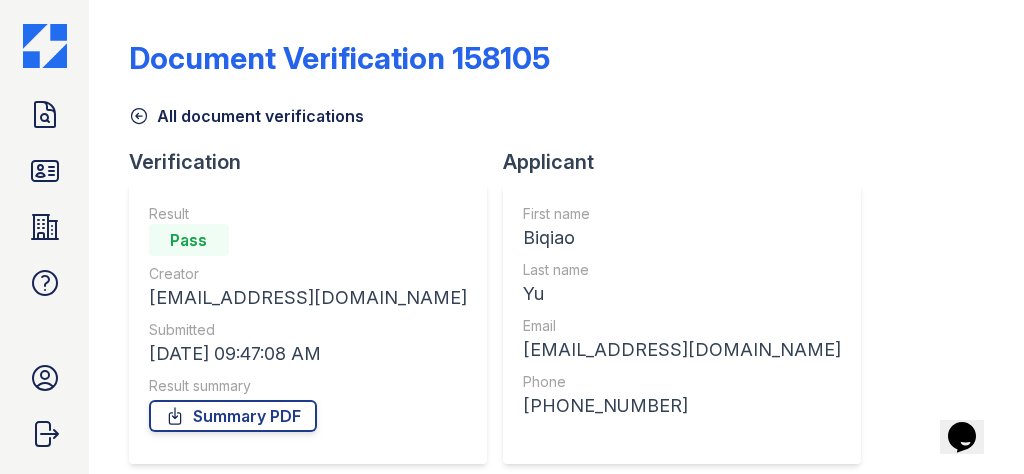 click 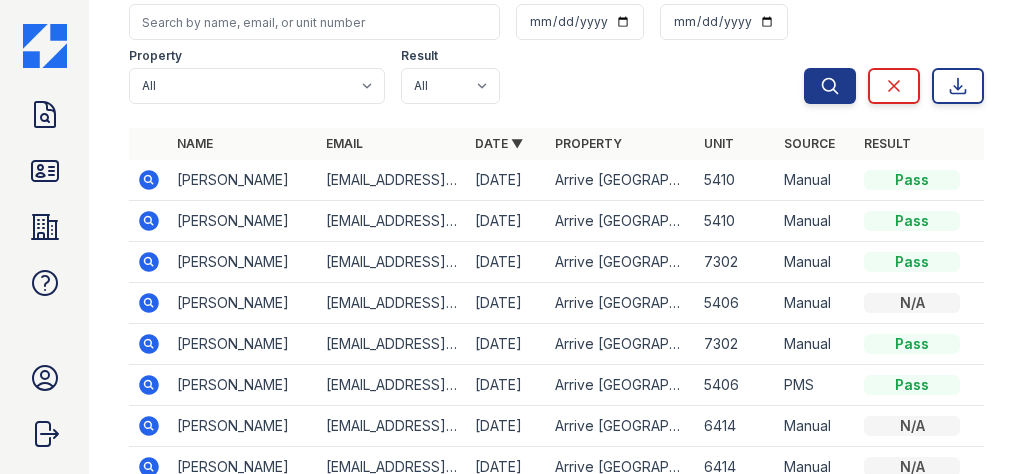 scroll, scrollTop: 160, scrollLeft: 0, axis: vertical 